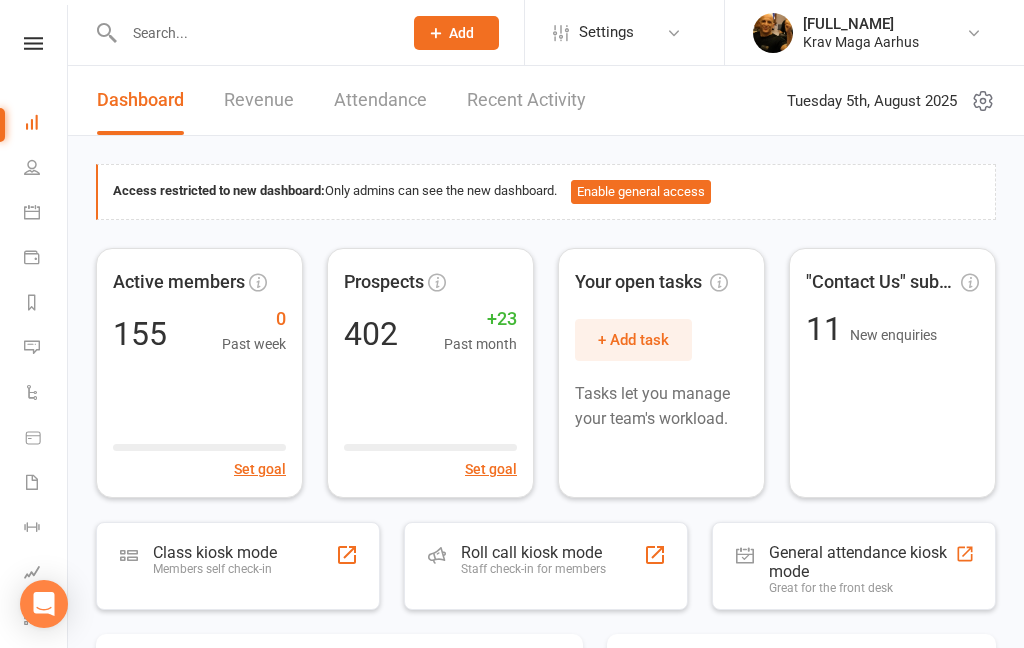 scroll, scrollTop: 0, scrollLeft: 0, axis: both 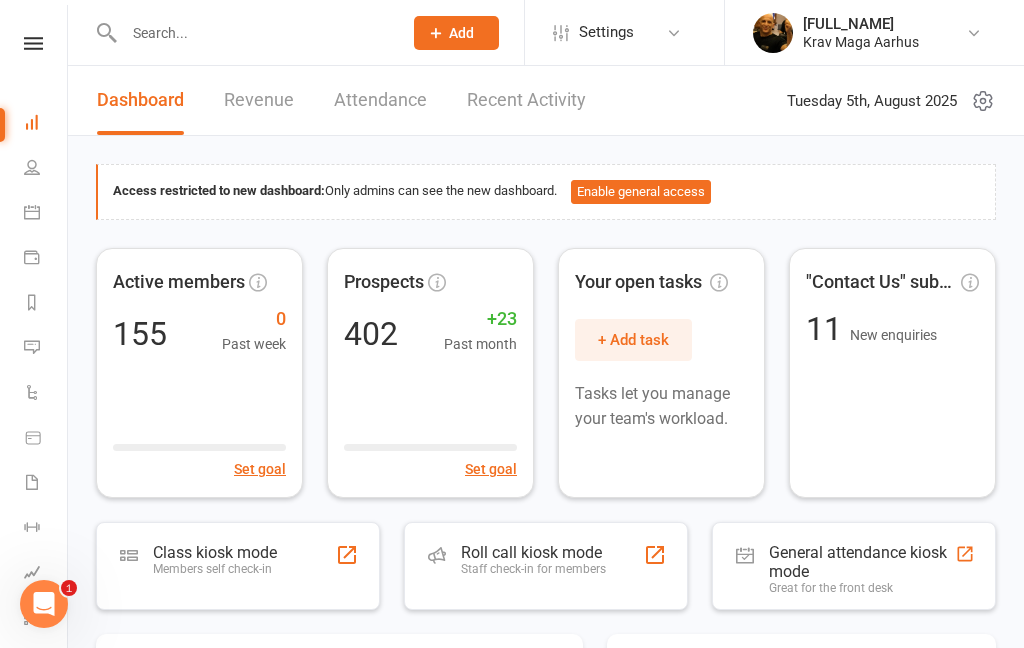 click at bounding box center (33, 43) 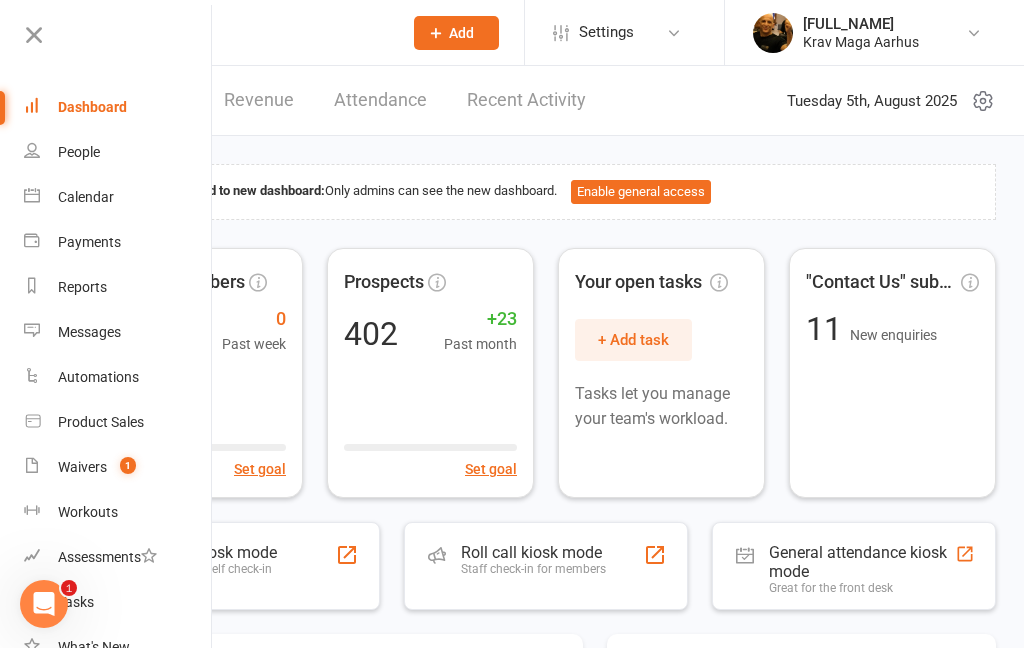 click on "Waivers" at bounding box center (82, 467) 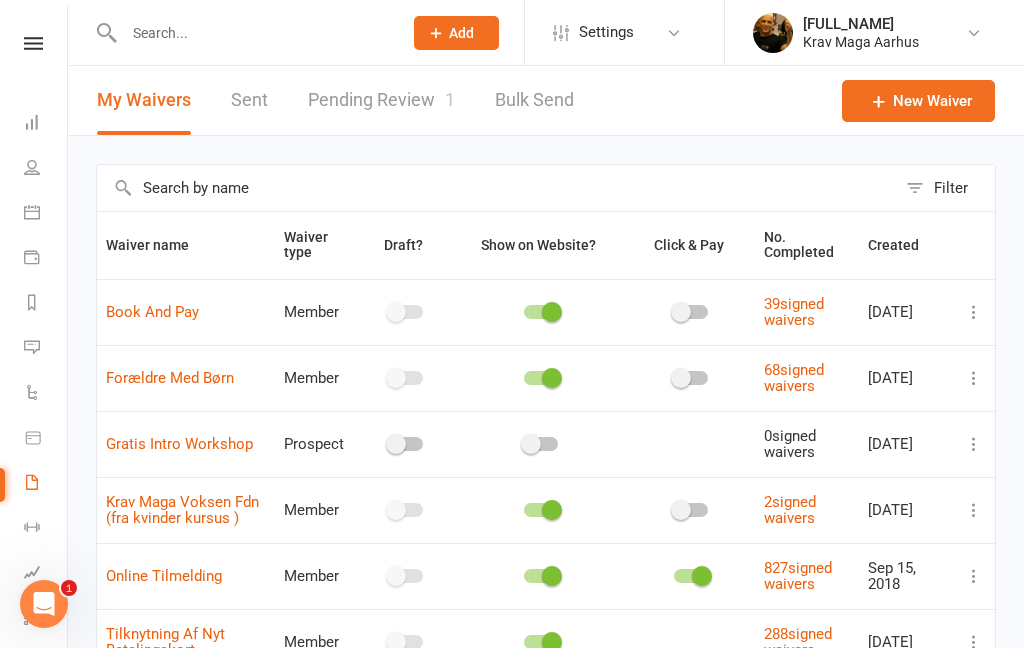 click on "Pending Review 1" at bounding box center [381, 100] 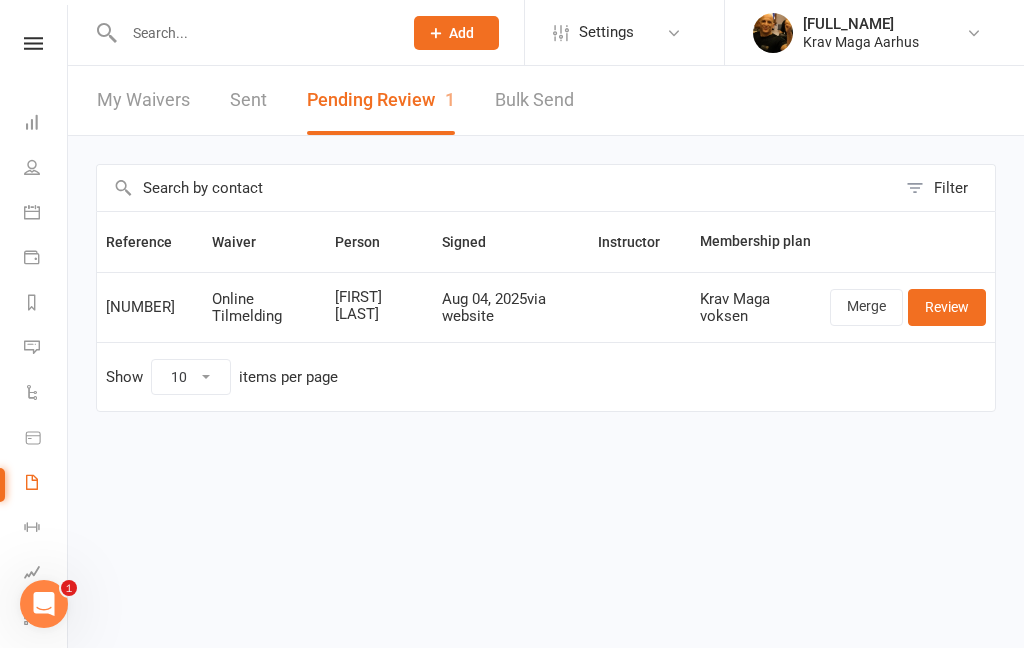 click on "Review" at bounding box center (947, 307) 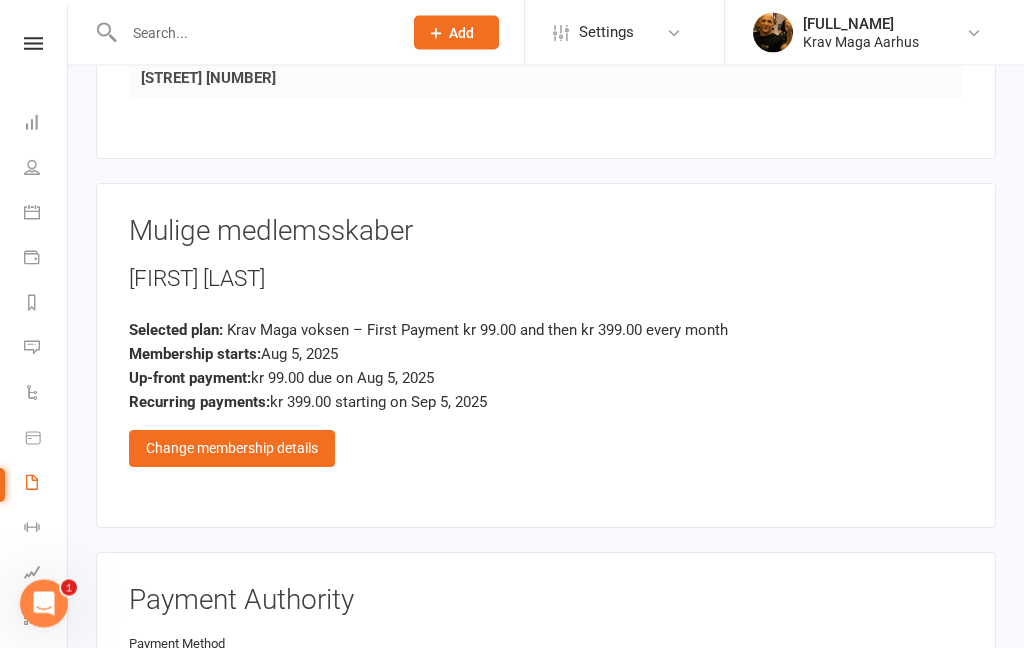 scroll, scrollTop: 1418, scrollLeft: 0, axis: vertical 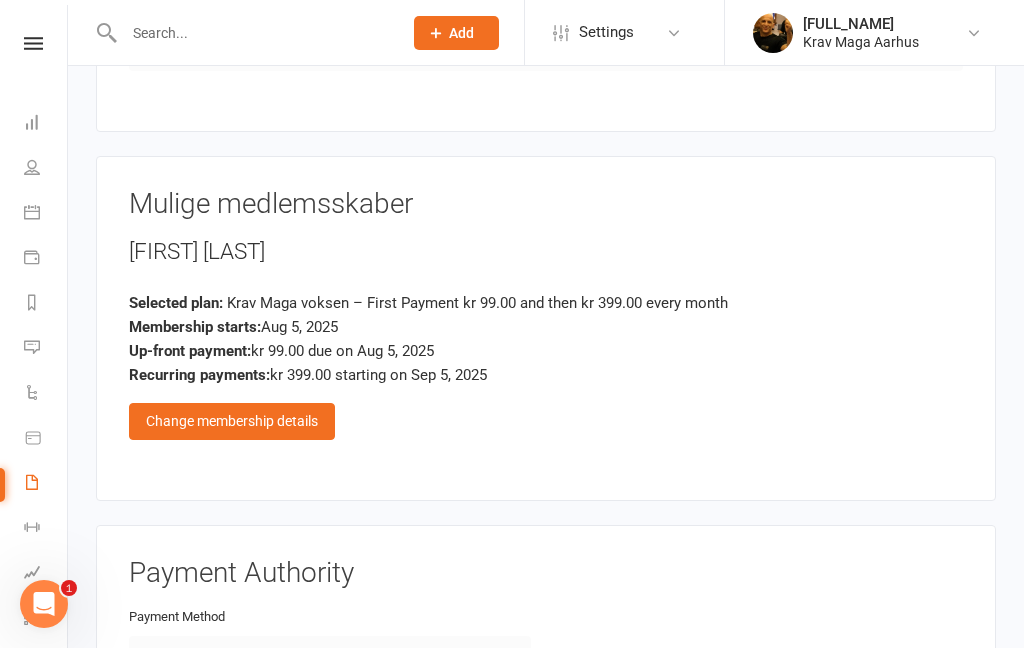 click on "Change membership details" at bounding box center [232, 421] 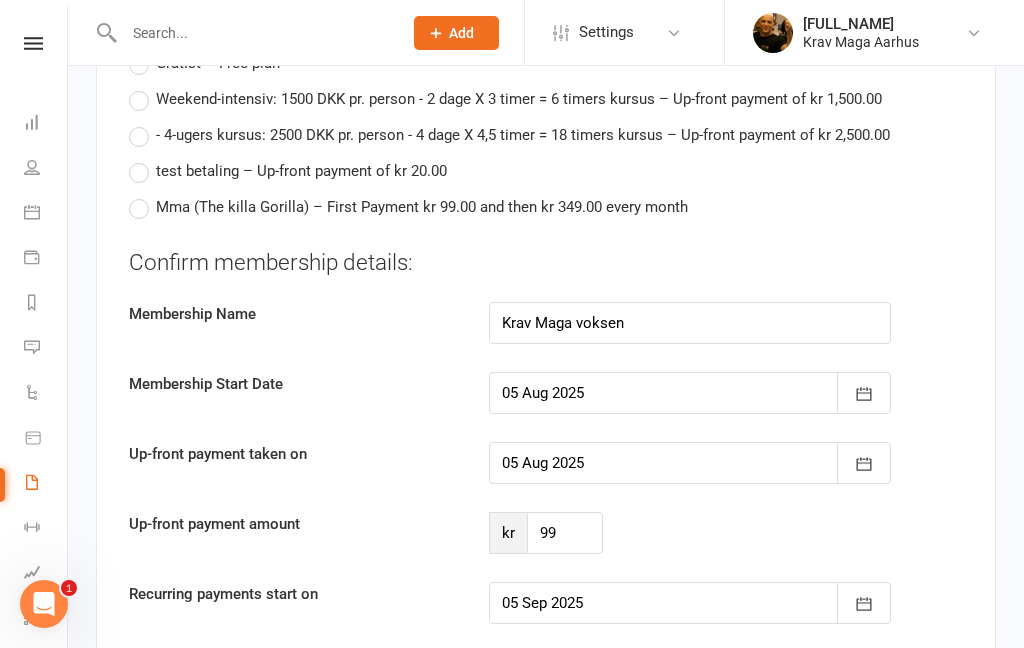 scroll, scrollTop: 2584, scrollLeft: 0, axis: vertical 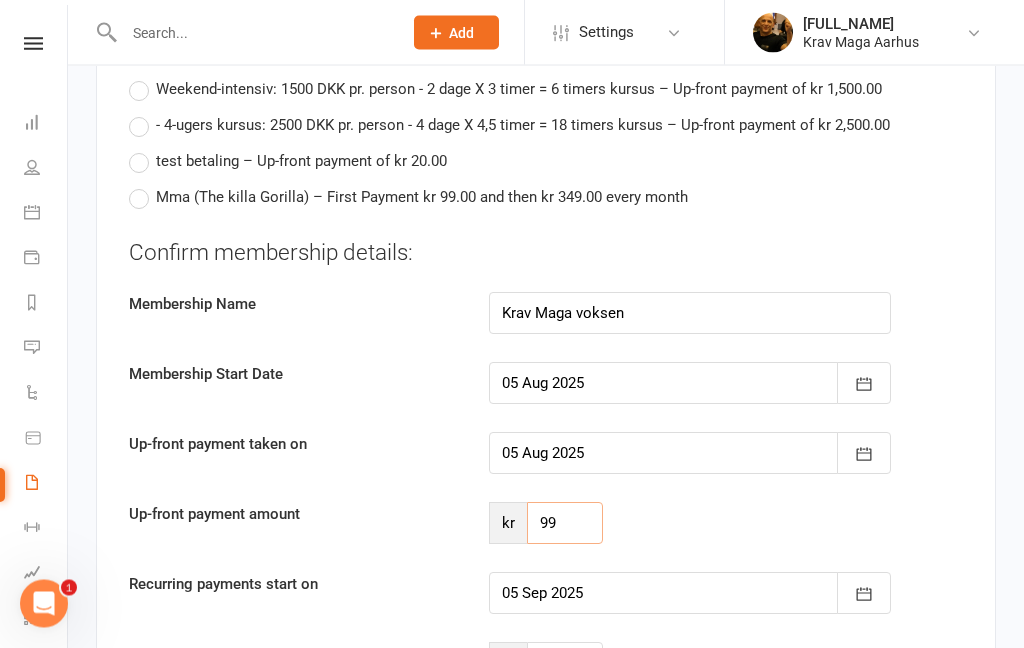 click on "99" at bounding box center (565, 524) 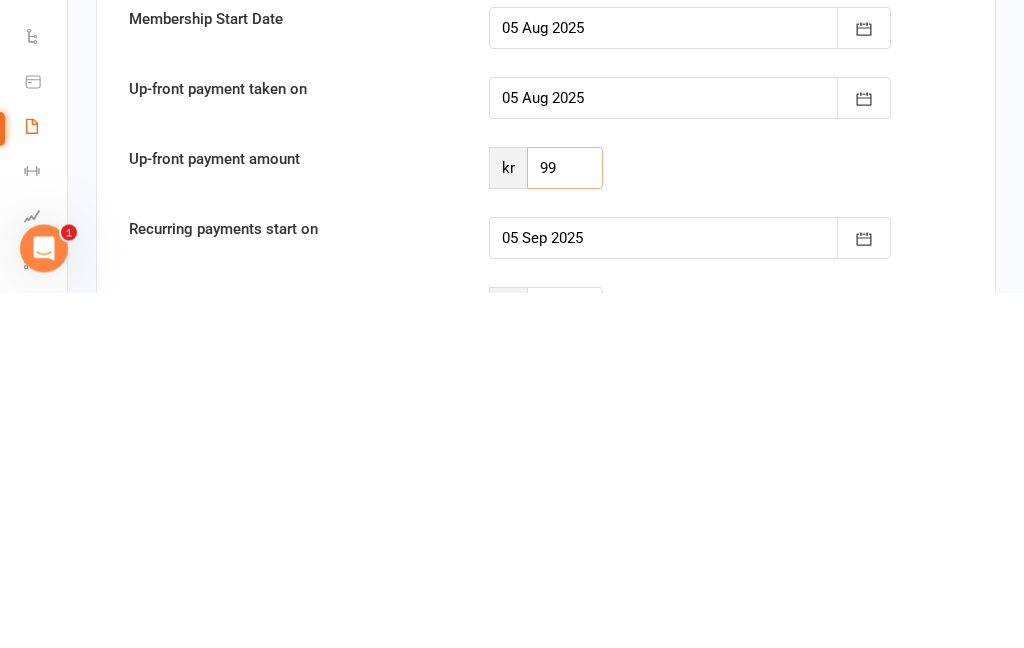 type on "9" 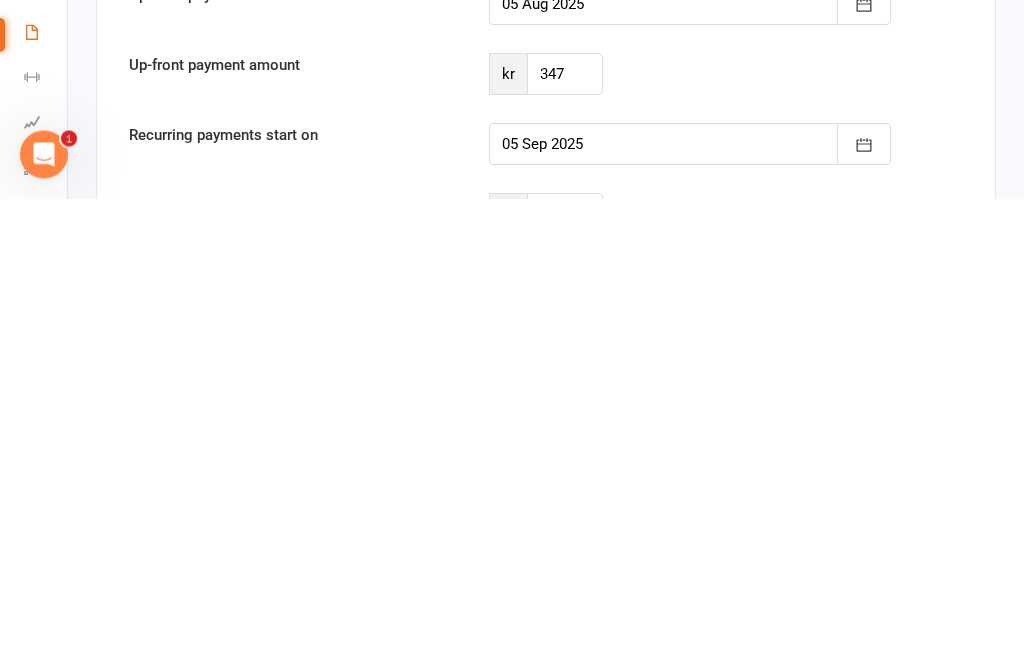 scroll, scrollTop: 3034, scrollLeft: 0, axis: vertical 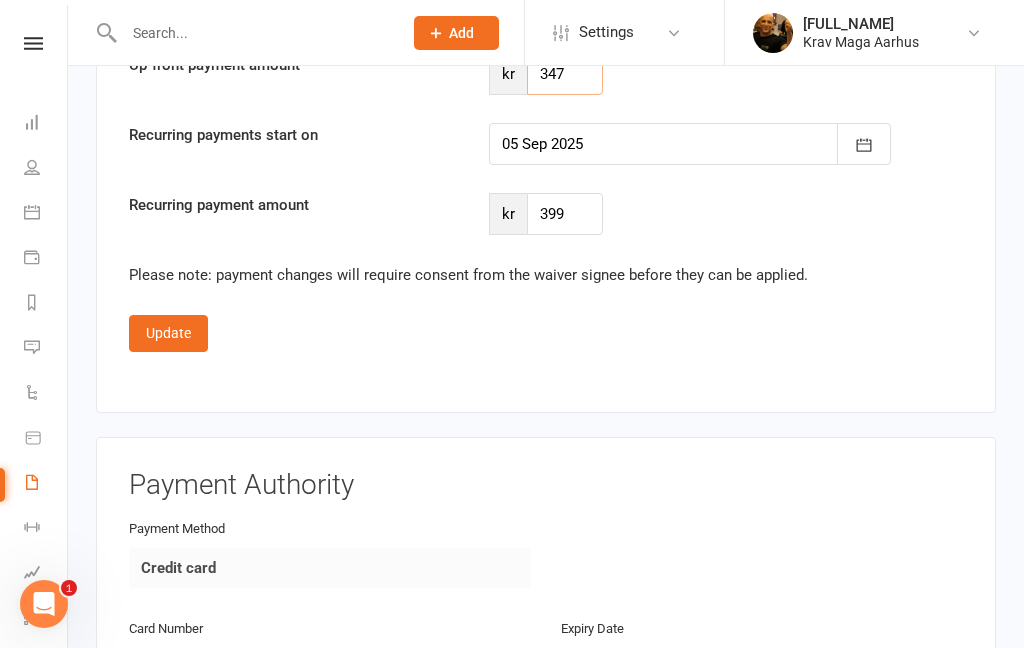 type on "347" 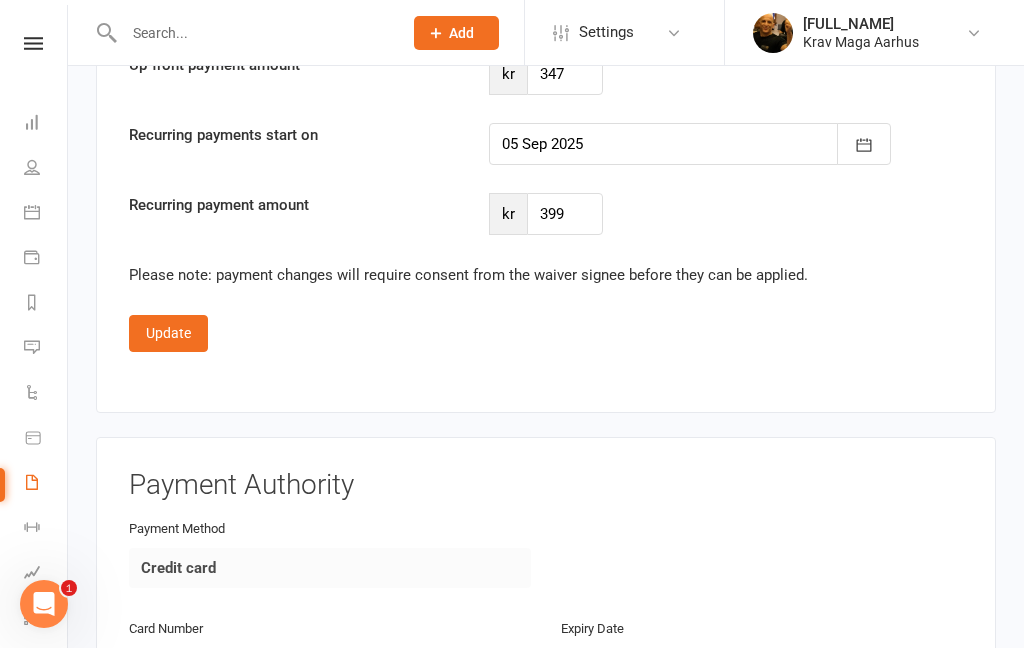 click 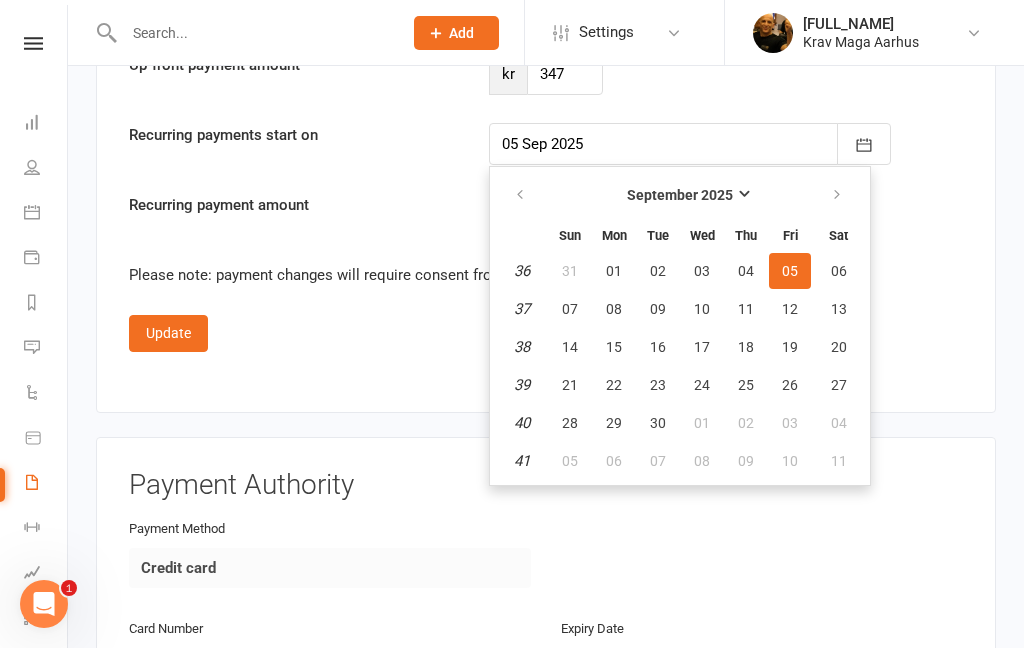 click on "01" at bounding box center [614, 271] 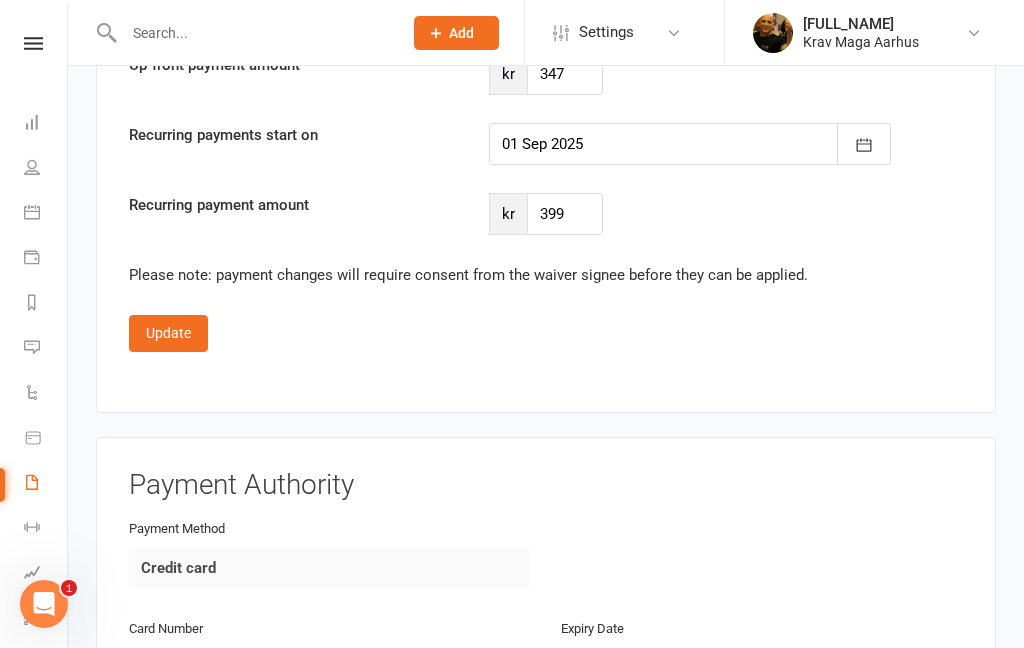 click on "Update" at bounding box center [168, 333] 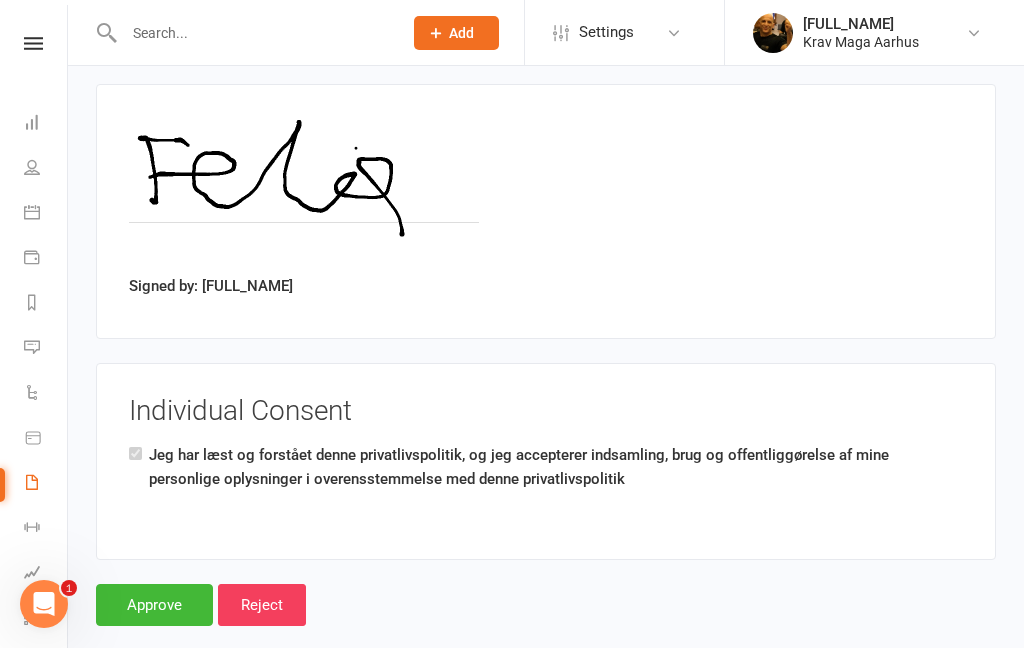 click on "Approve" at bounding box center [154, 605] 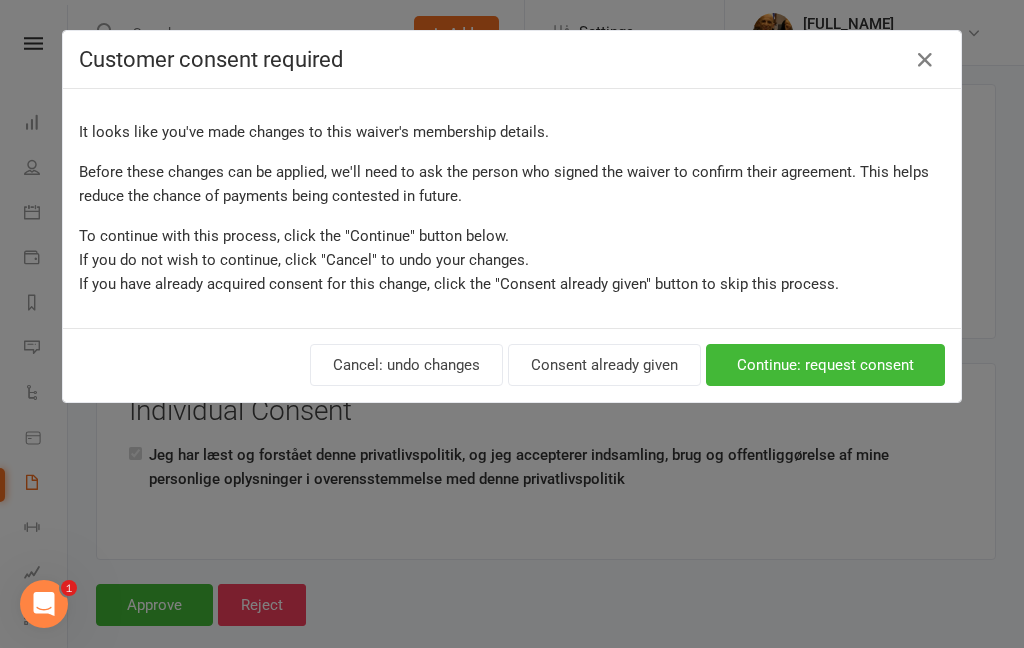 click on "Consent already given" at bounding box center (604, 365) 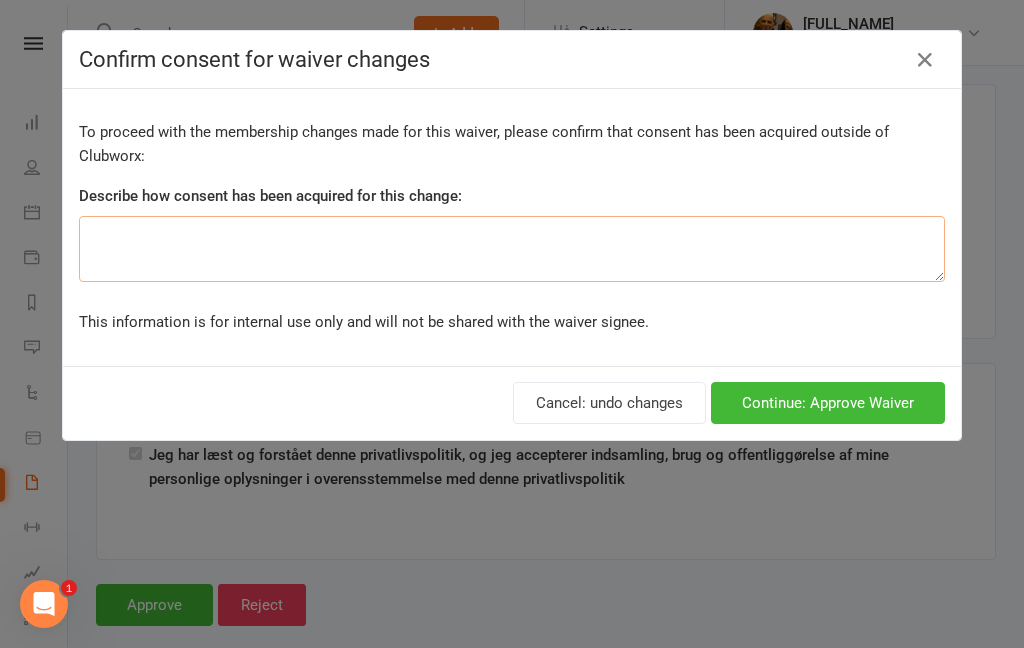 click at bounding box center (512, 249) 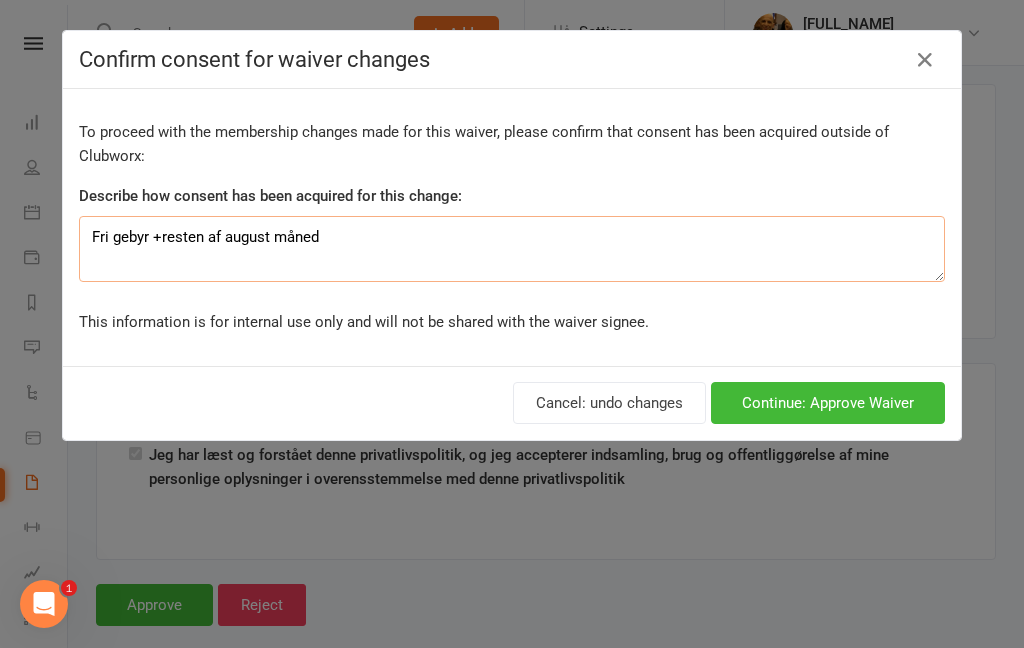 type on "Fri gebyr +resten af august måned" 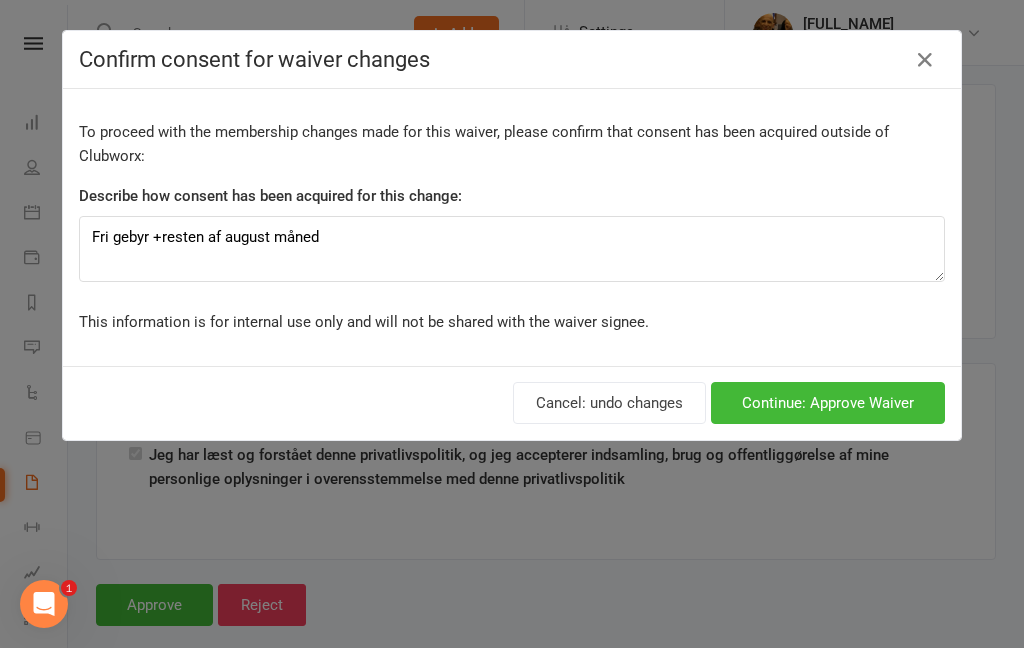 click on "Continue: Approve Waiver" at bounding box center (828, 403) 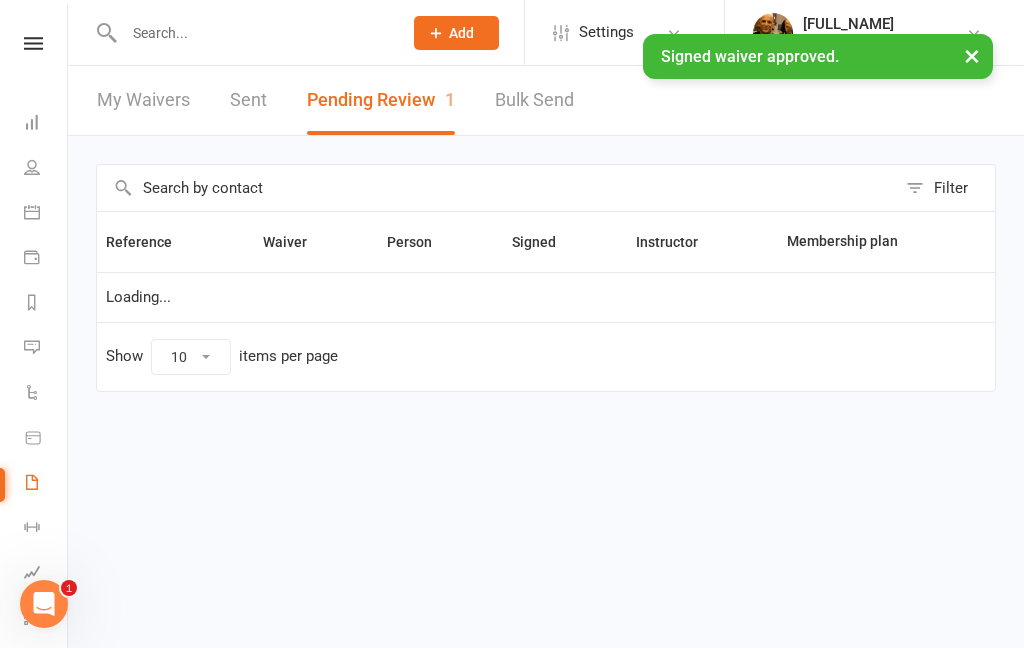 scroll, scrollTop: 0, scrollLeft: 0, axis: both 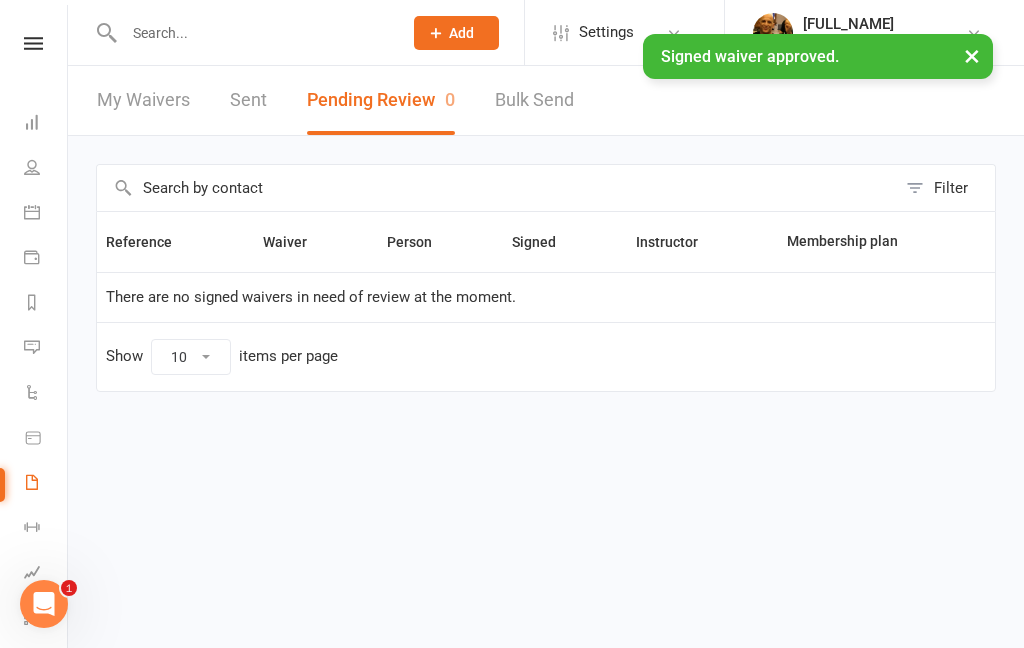 click on "× Signed waiver approved." at bounding box center (499, 34) 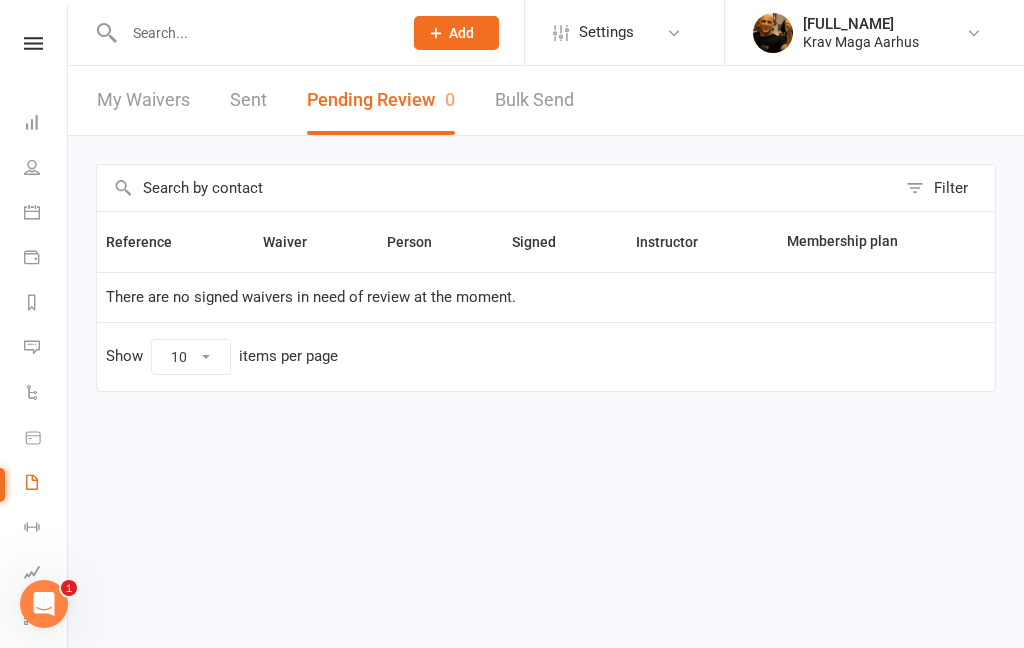click at bounding box center (33, 43) 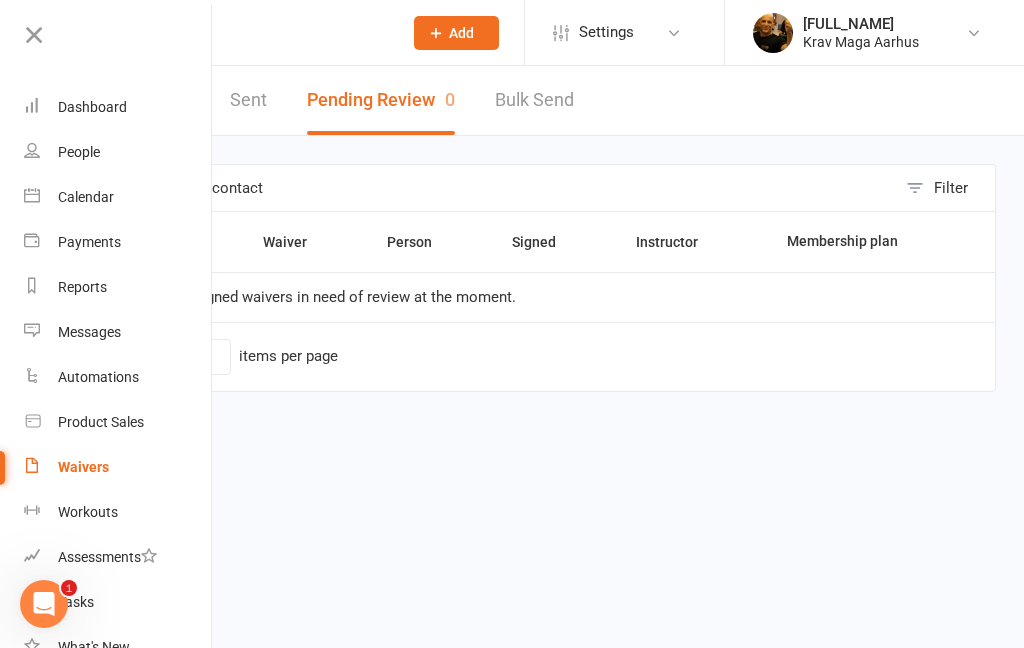 click on "Dashboard" at bounding box center [92, 107] 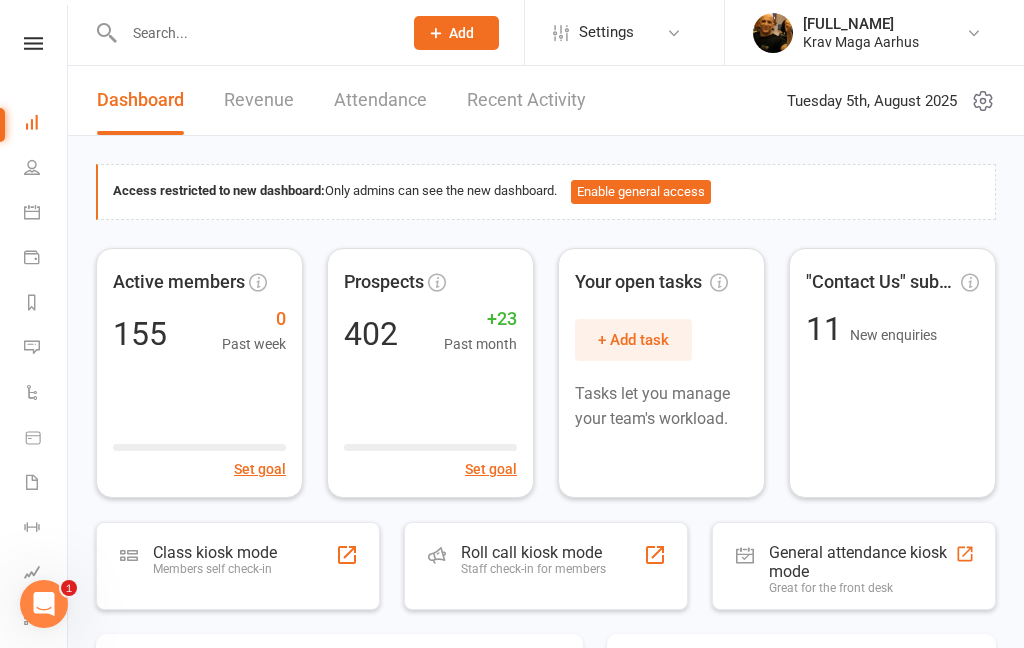 click on "Recent Activity" at bounding box center [526, 100] 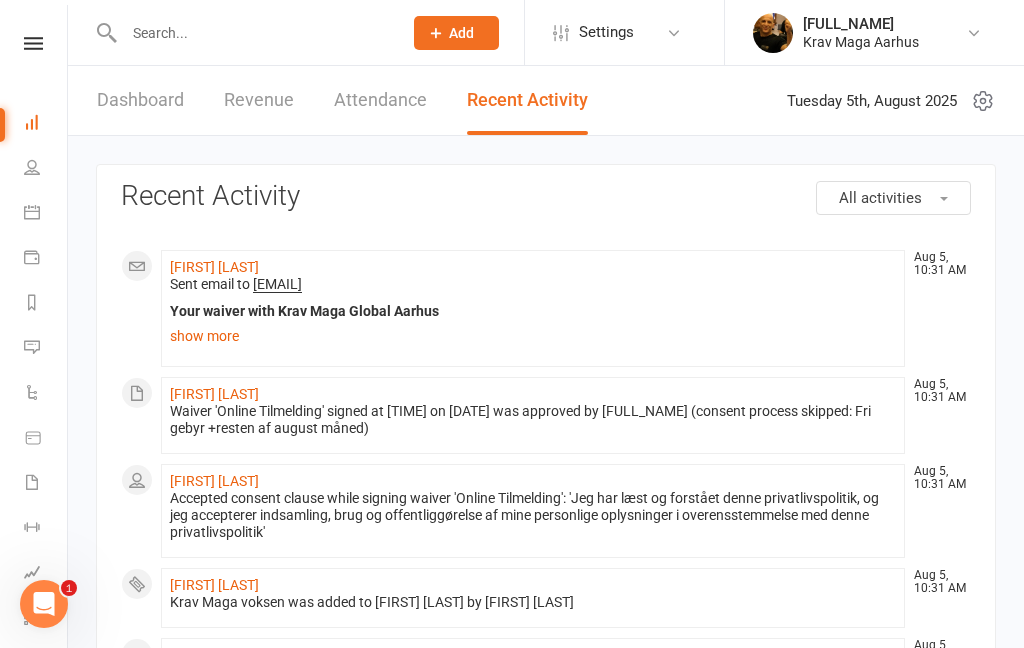 click on "[FIRST] [LAST]" at bounding box center (214, 267) 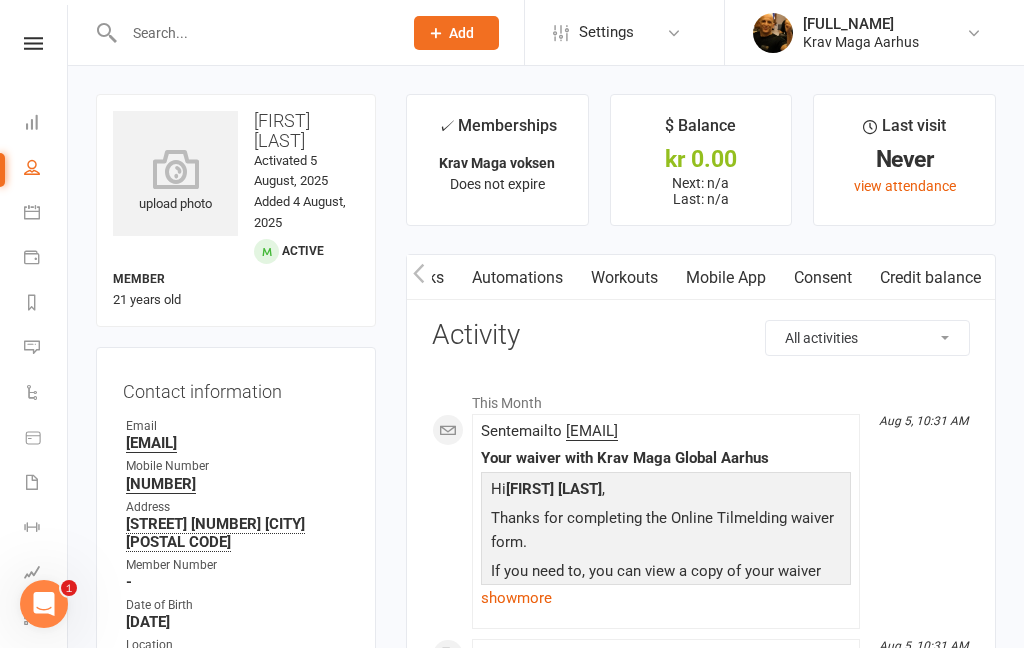 scroll, scrollTop: 0, scrollLeft: 551, axis: horizontal 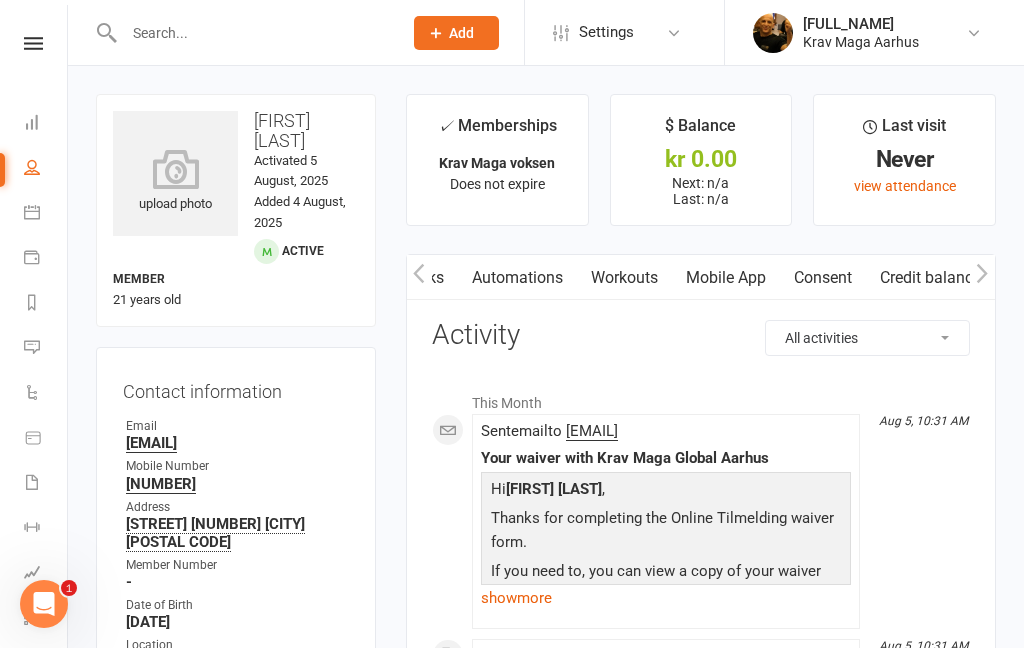 click on "Mobile App" at bounding box center (726, 278) 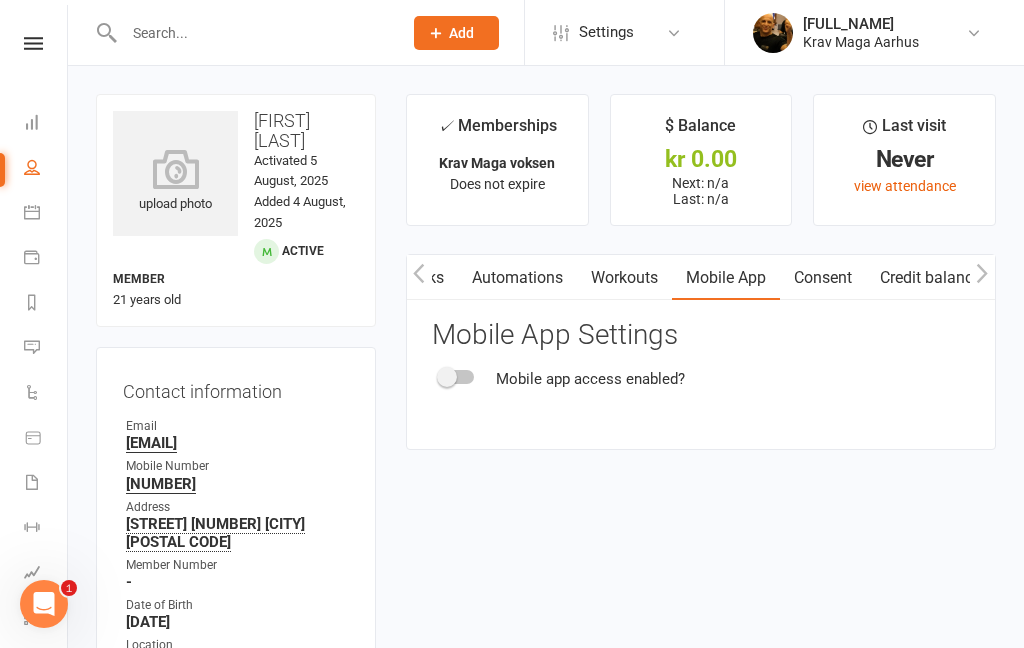 click at bounding box center [457, 377] 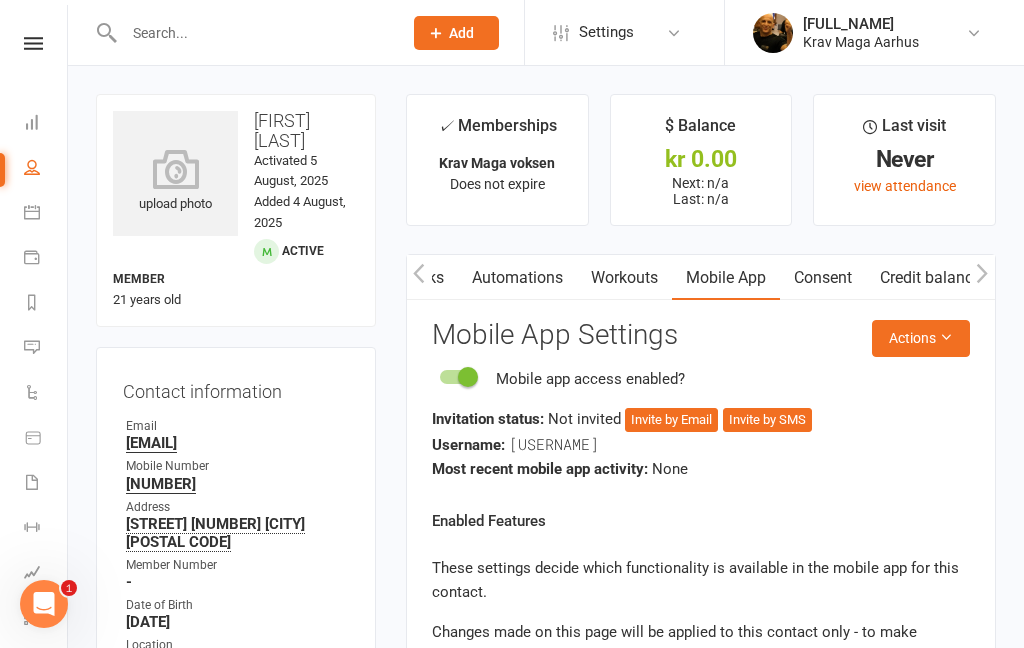 click on "Invite by Email" at bounding box center [671, 420] 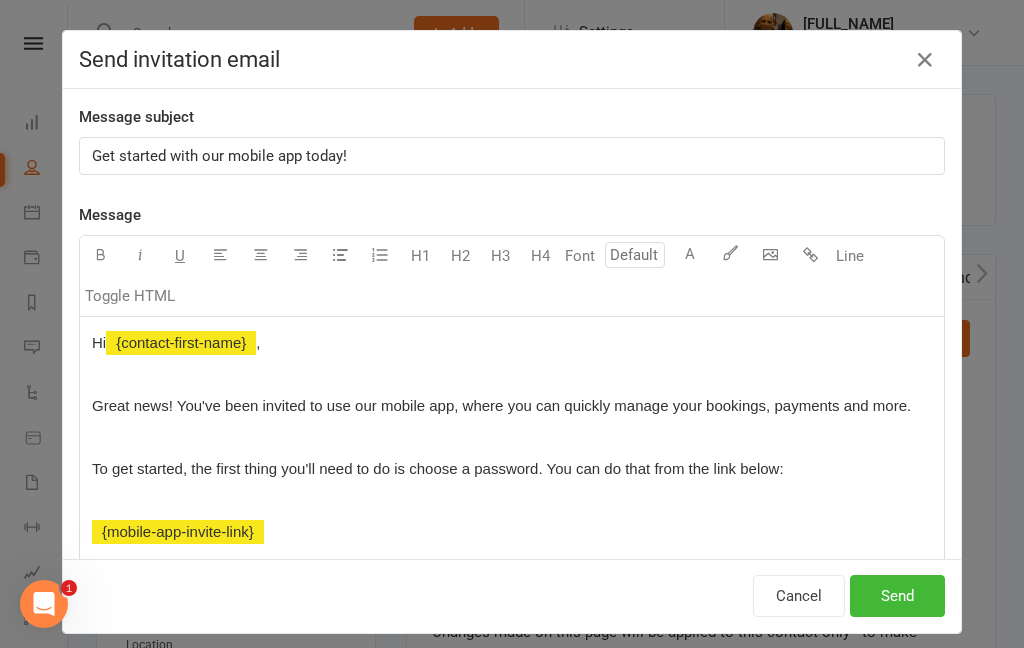 click on "Send" at bounding box center [897, 596] 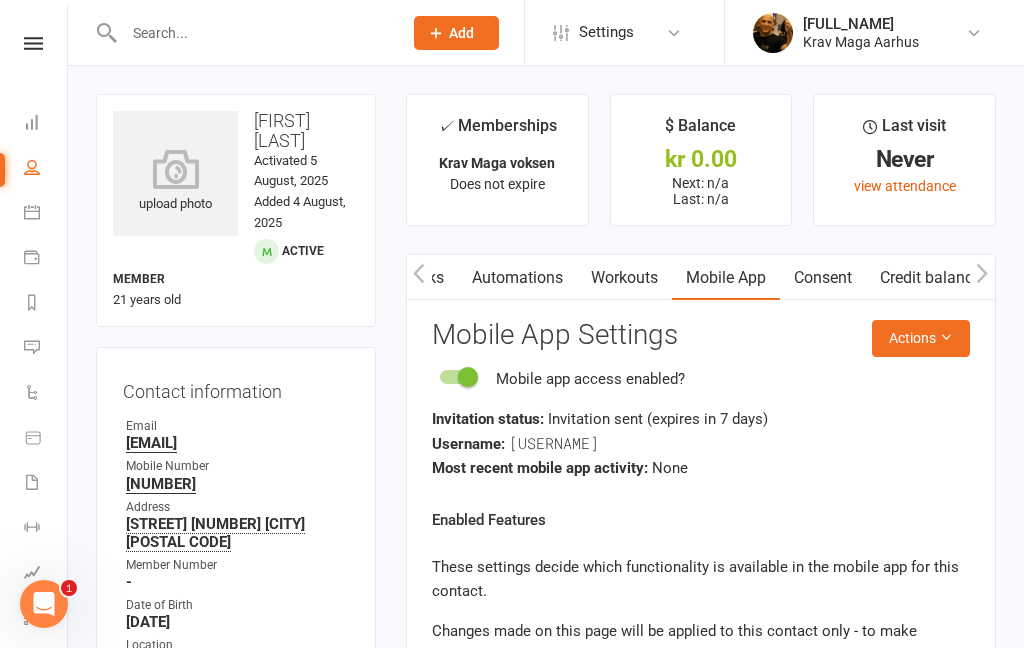 click at bounding box center [33, 43] 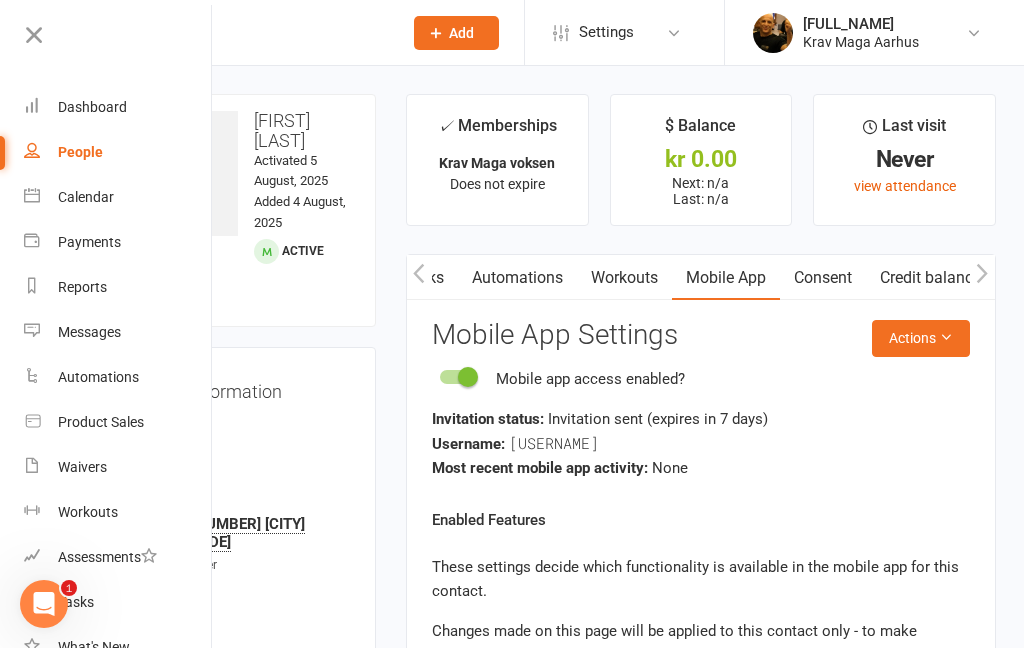 click on "Dashboard" at bounding box center (92, 107) 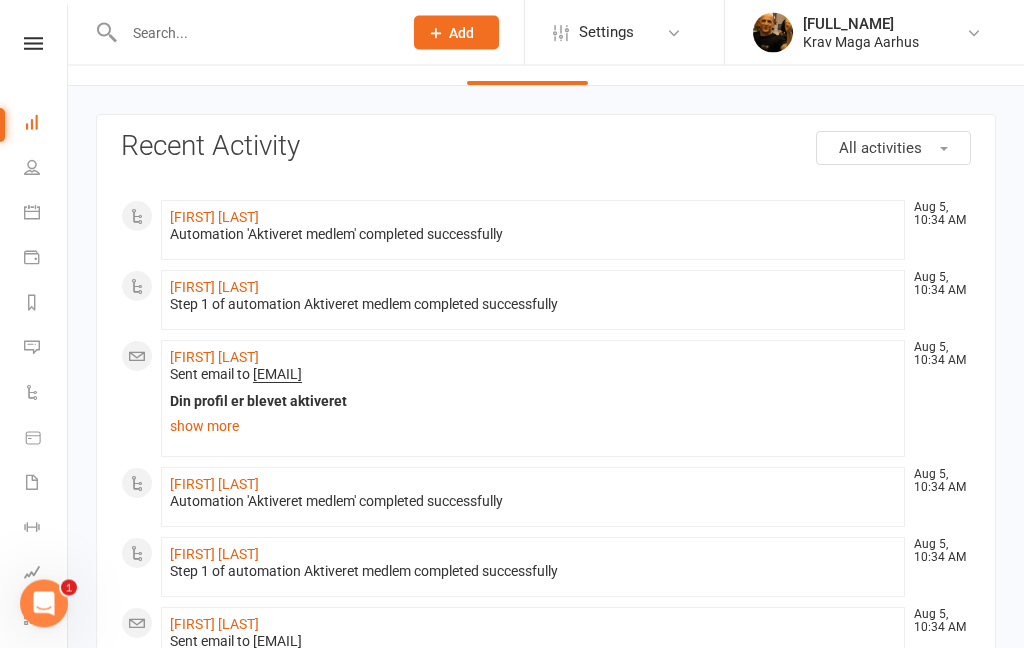 scroll, scrollTop: 0, scrollLeft: 0, axis: both 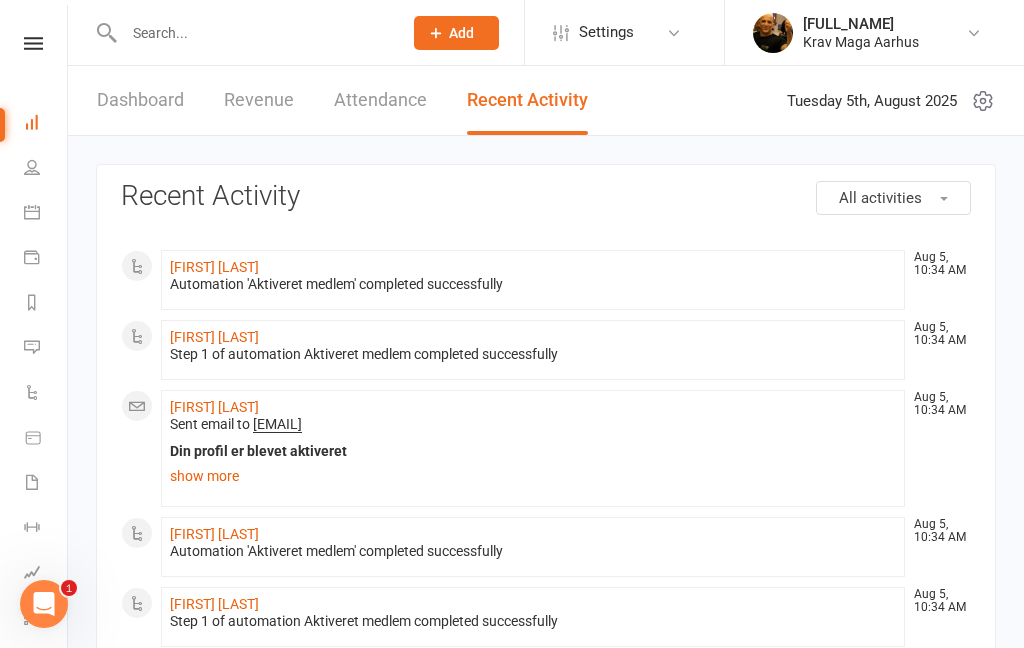 click at bounding box center (33, 43) 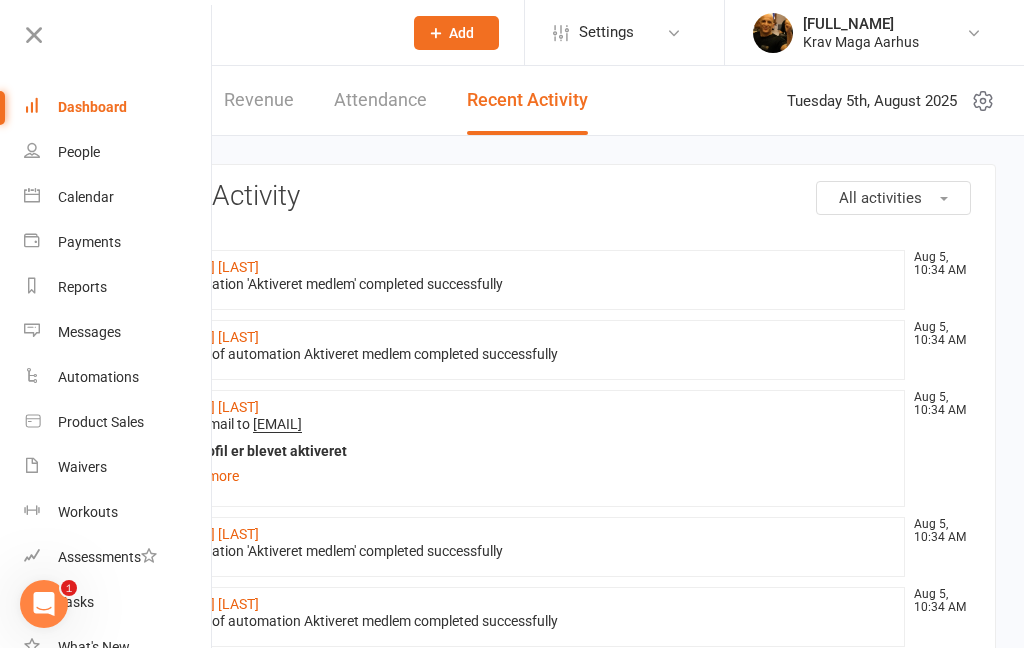 click on "Dashboard" at bounding box center [92, 107] 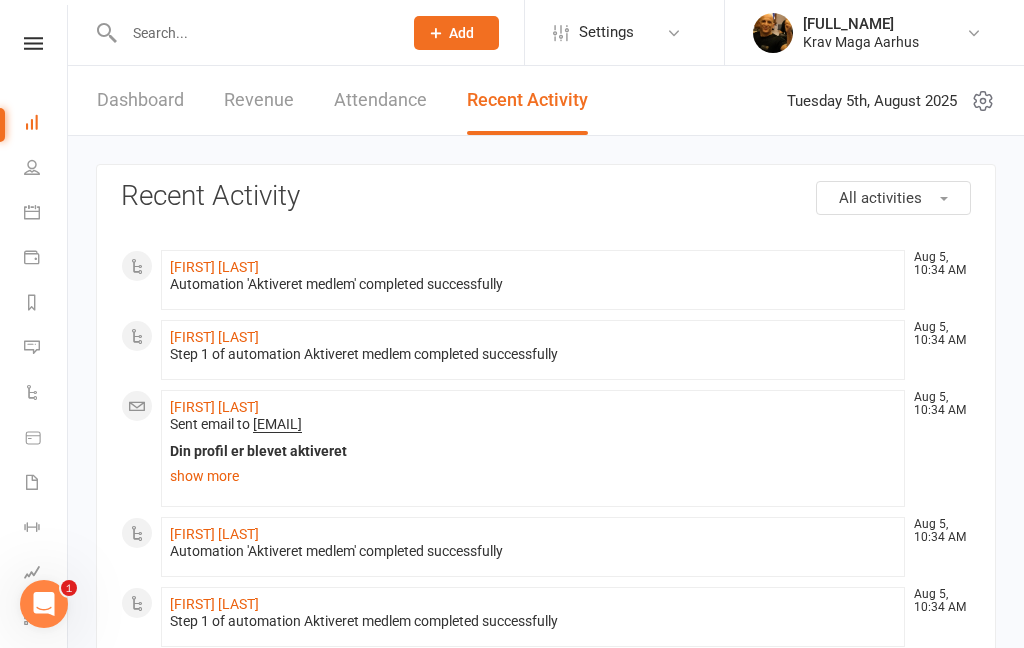 click on "Dashboard" at bounding box center [140, 100] 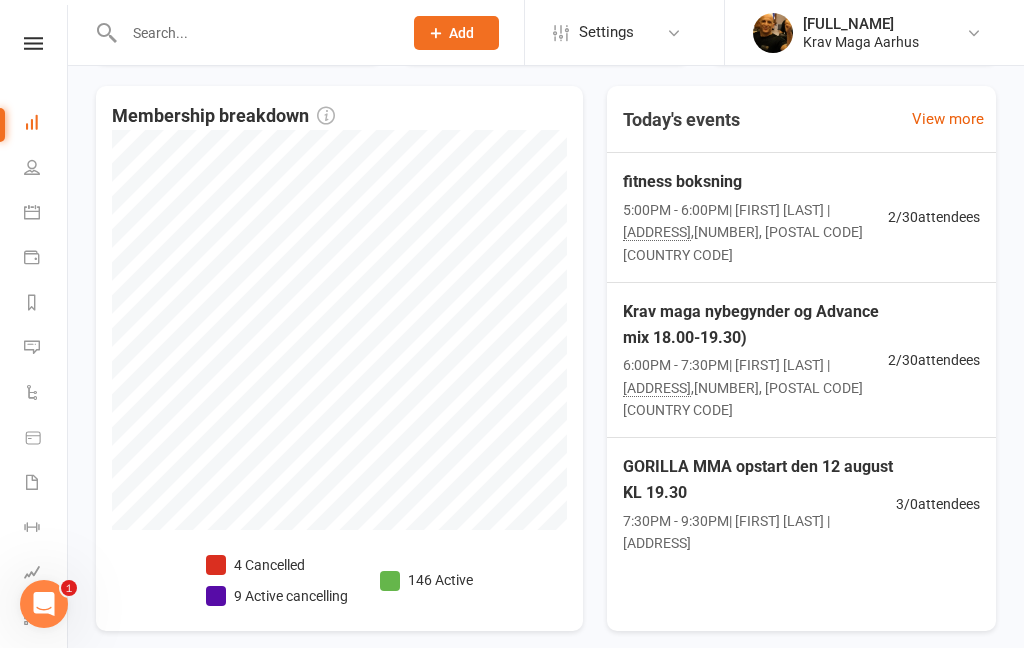 scroll, scrollTop: 546, scrollLeft: 0, axis: vertical 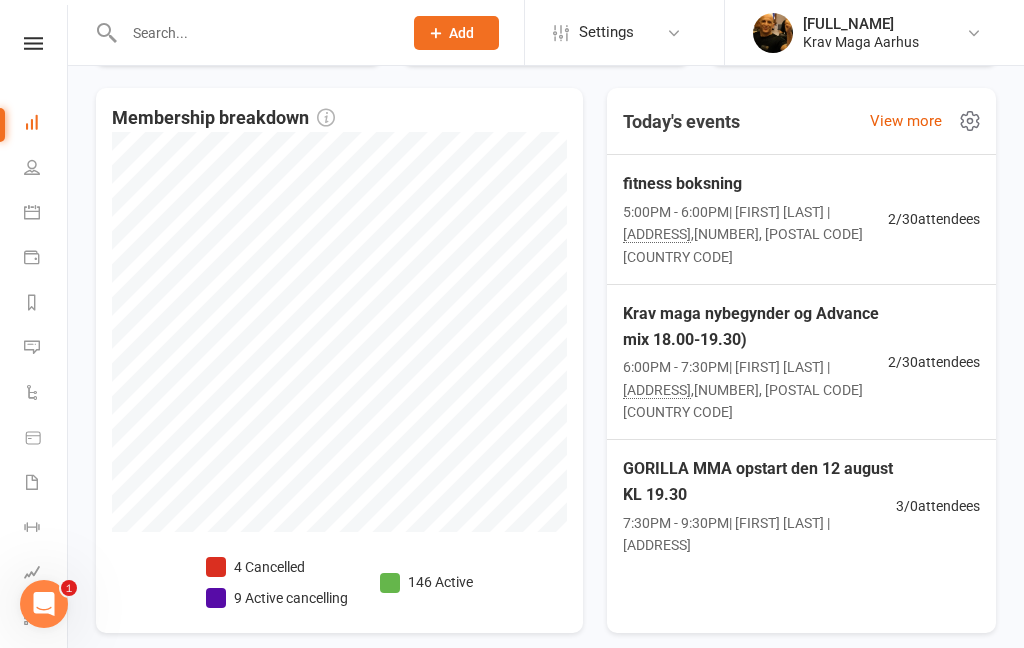 click on "Krav maga   nybegynder  og Advance mix 18.00-19.30)" at bounding box center (755, 326) 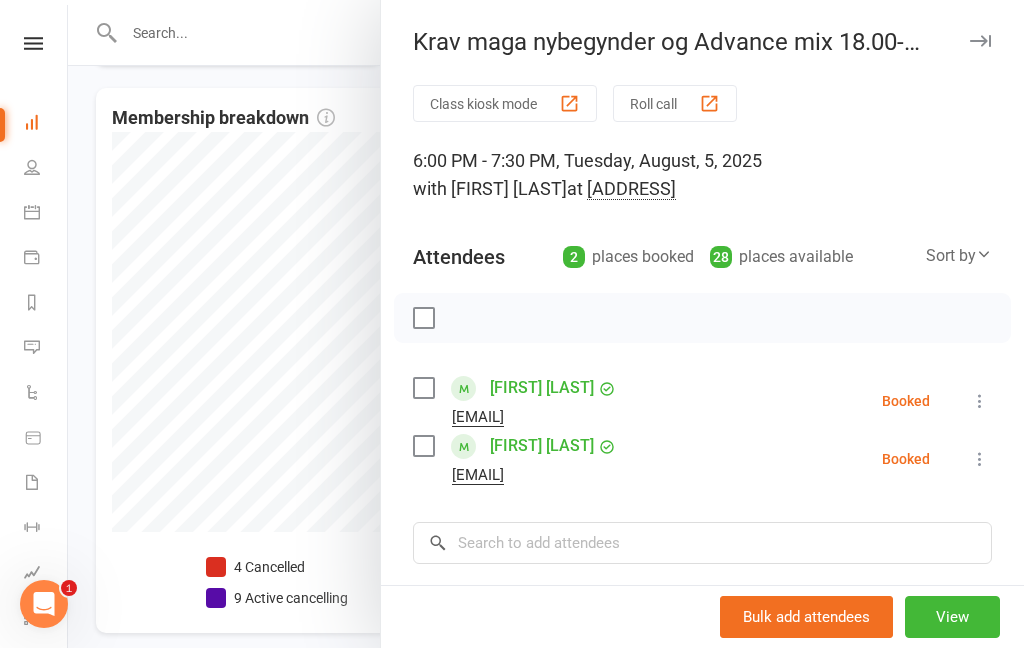 click at bounding box center (546, 324) 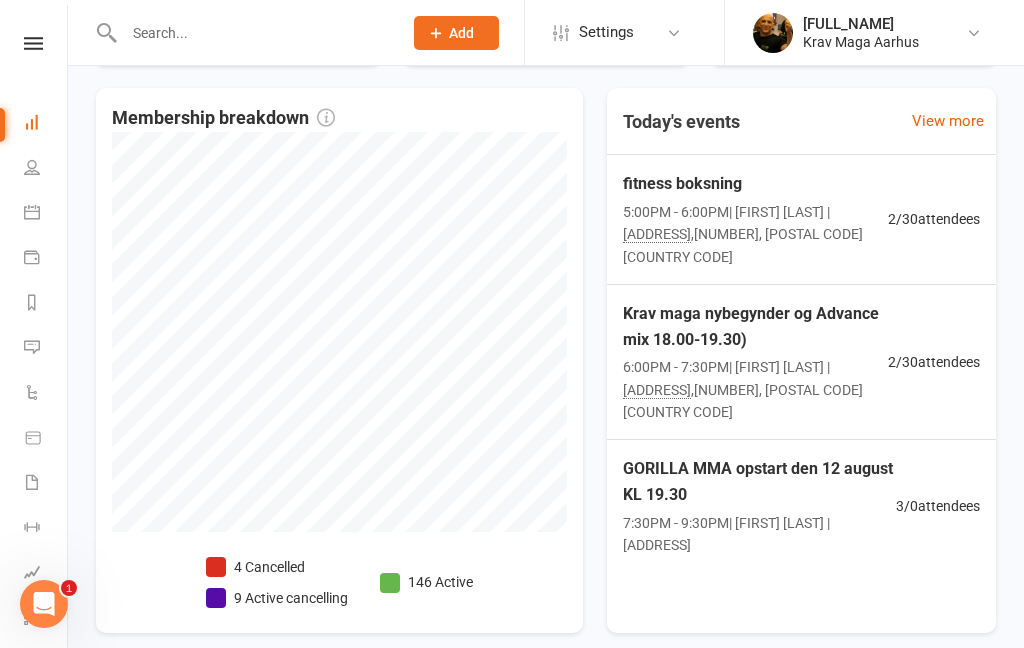 click on "[TIME]  |   [FULL_NAME] |  [STREET_ADDRESS]  ,1,sal, [POSTAL_CODE] [CITY_INITIAL]" at bounding box center (755, 234) 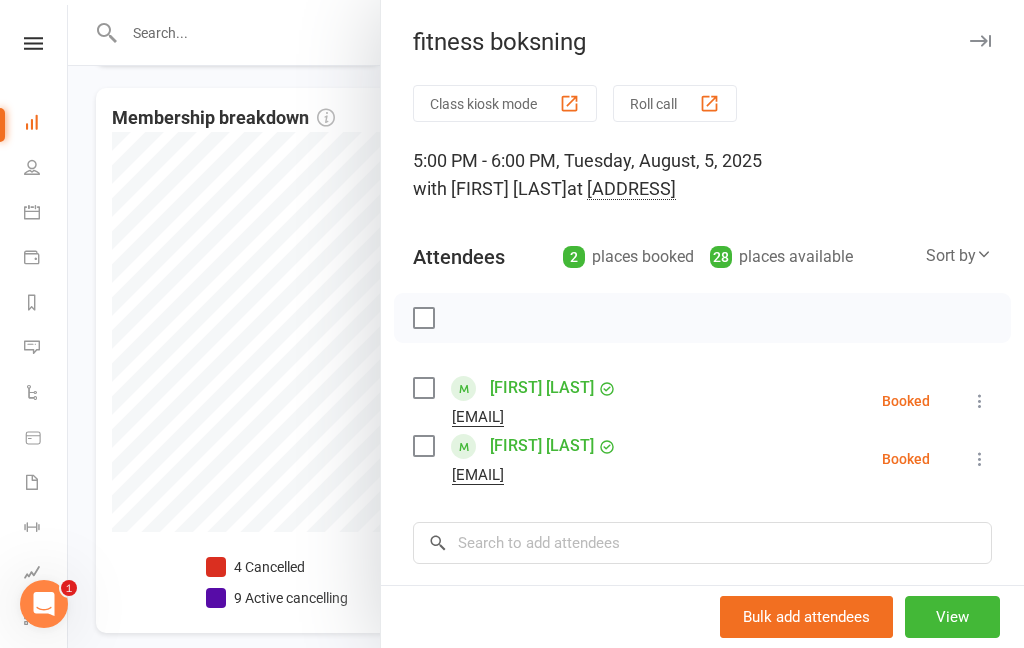 scroll, scrollTop: 0, scrollLeft: 0, axis: both 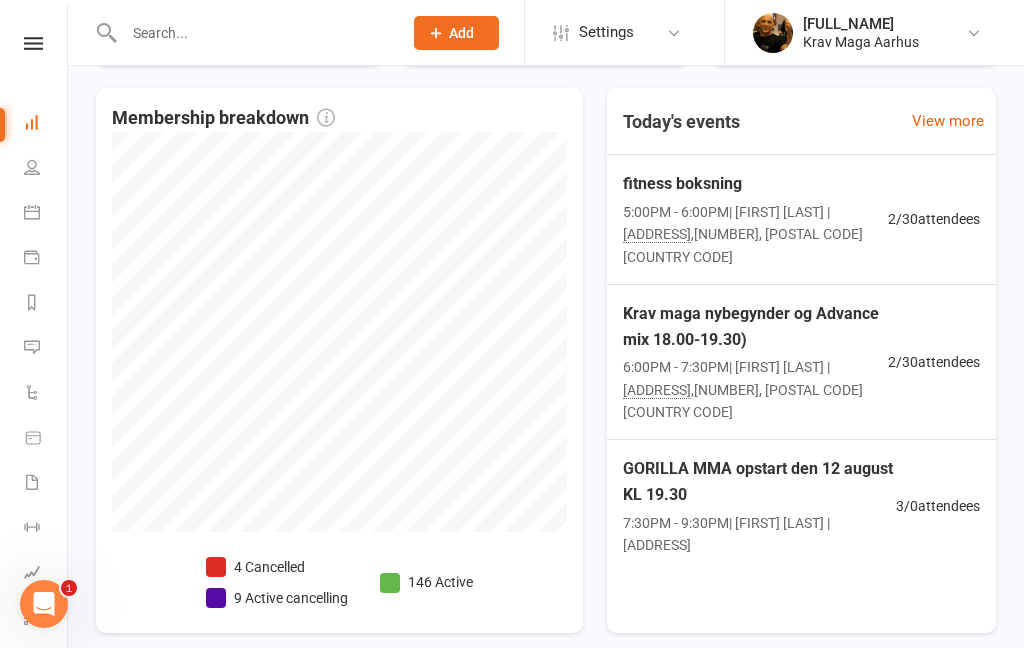 click at bounding box center (33, 43) 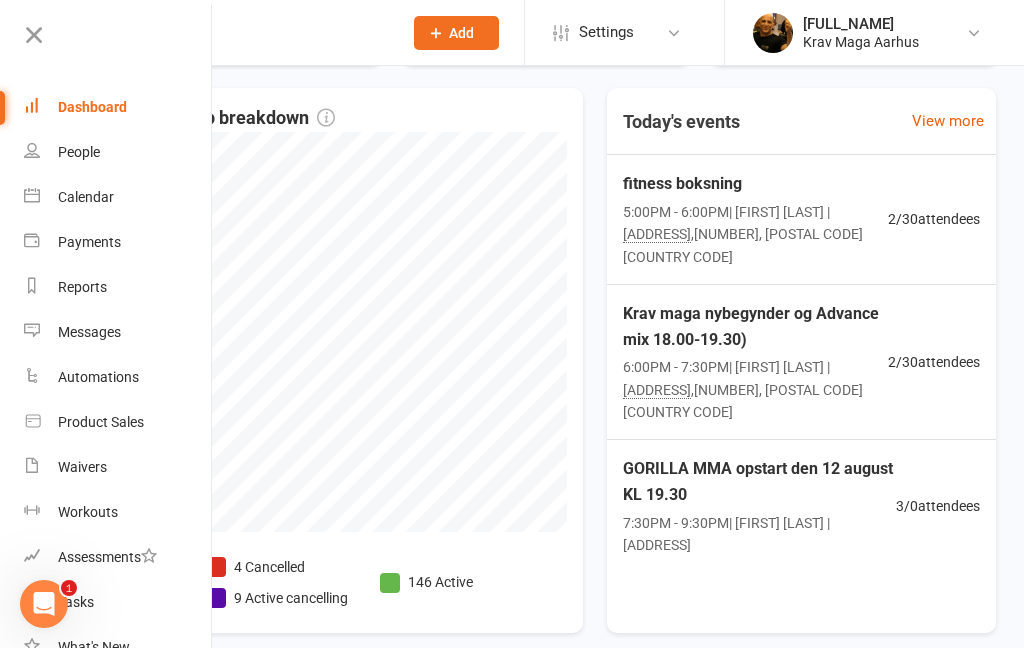 click on "Calendar" at bounding box center (118, 197) 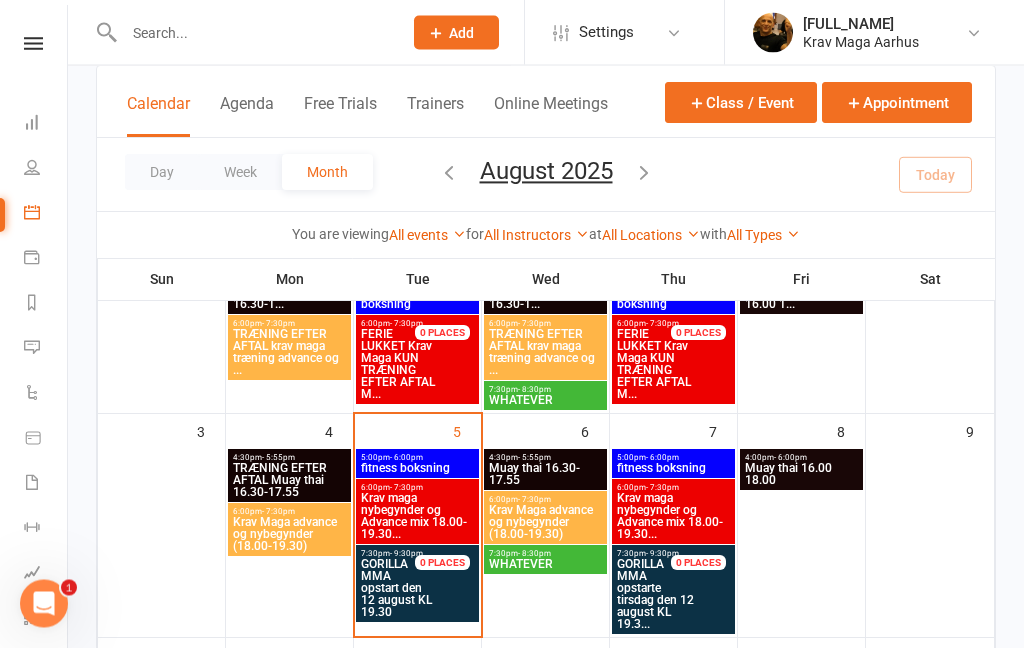 scroll, scrollTop: 211, scrollLeft: 0, axis: vertical 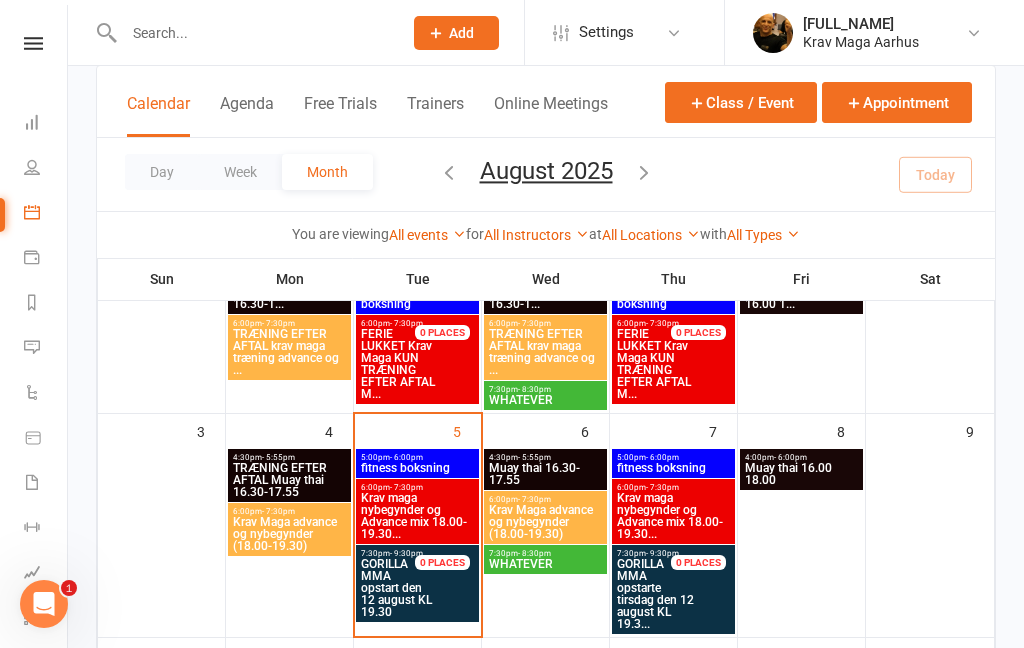 click on "fitness boksning" at bounding box center (673, 468) 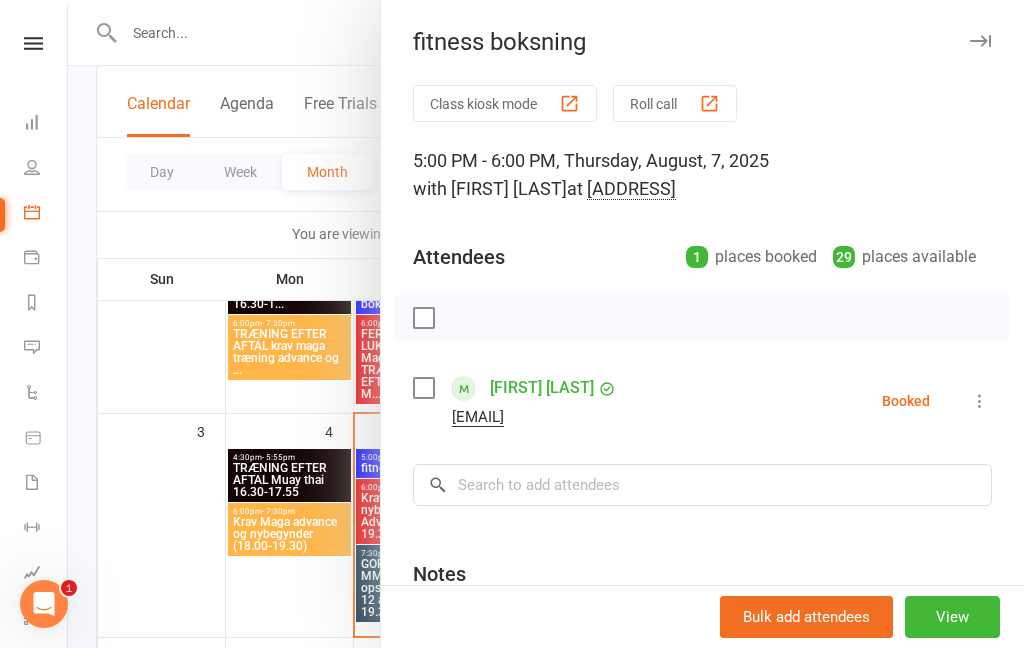 click at bounding box center (546, 324) 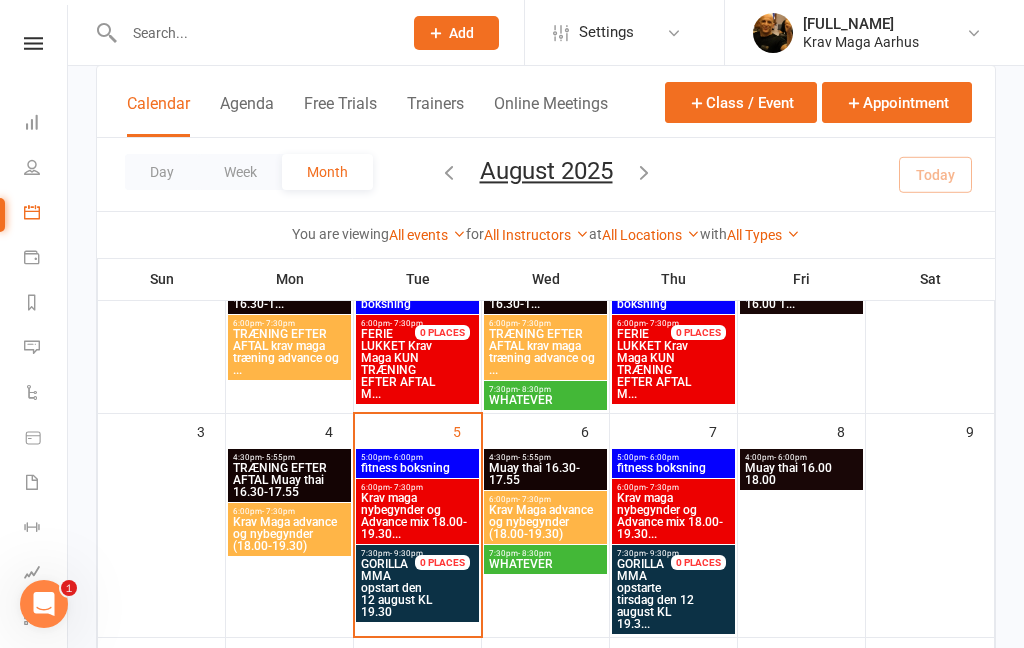 click at bounding box center (33, 43) 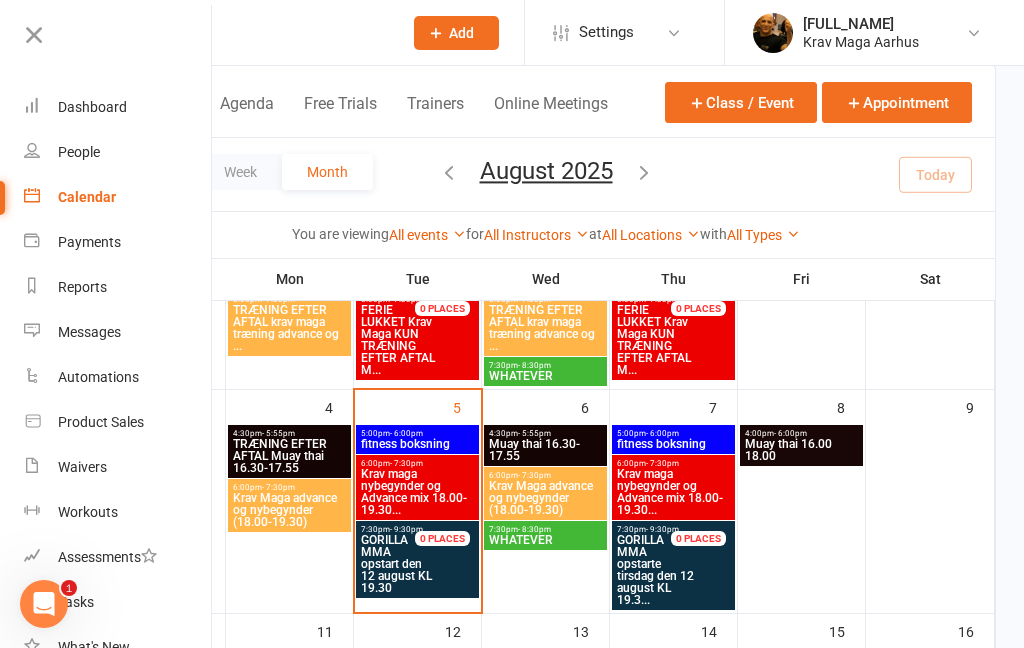 scroll, scrollTop: 240, scrollLeft: 0, axis: vertical 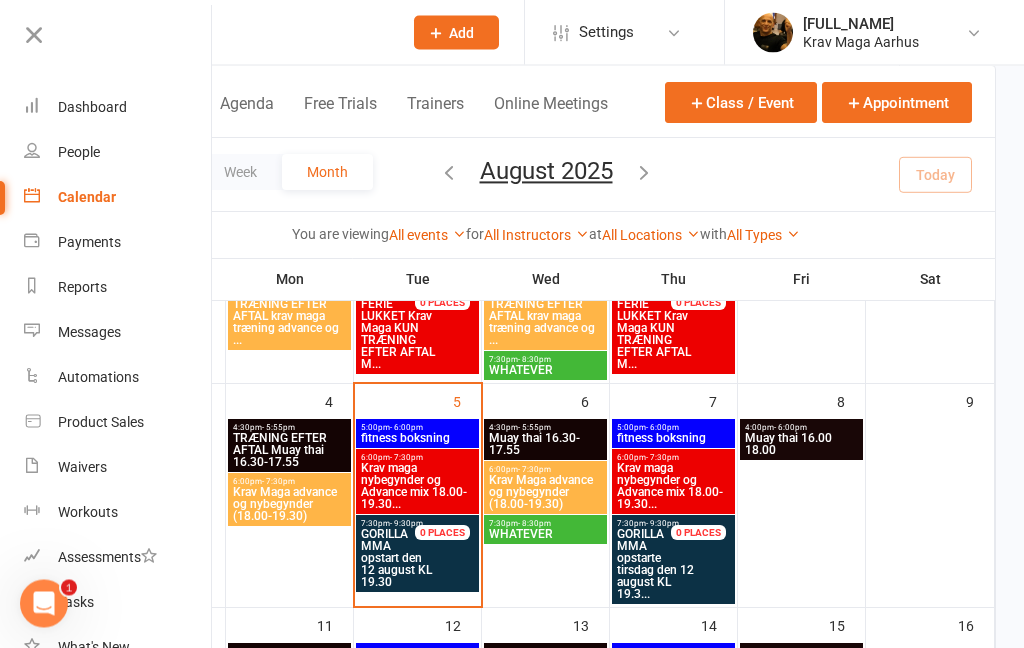 click on "fitness boksning" at bounding box center (417, 439) 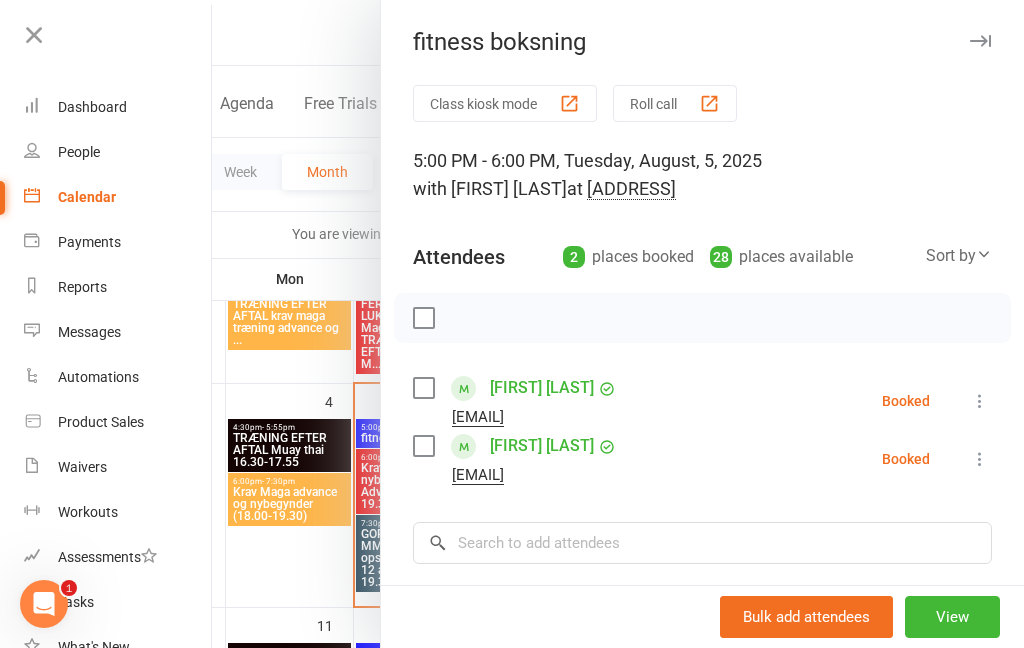 click at bounding box center (980, 401) 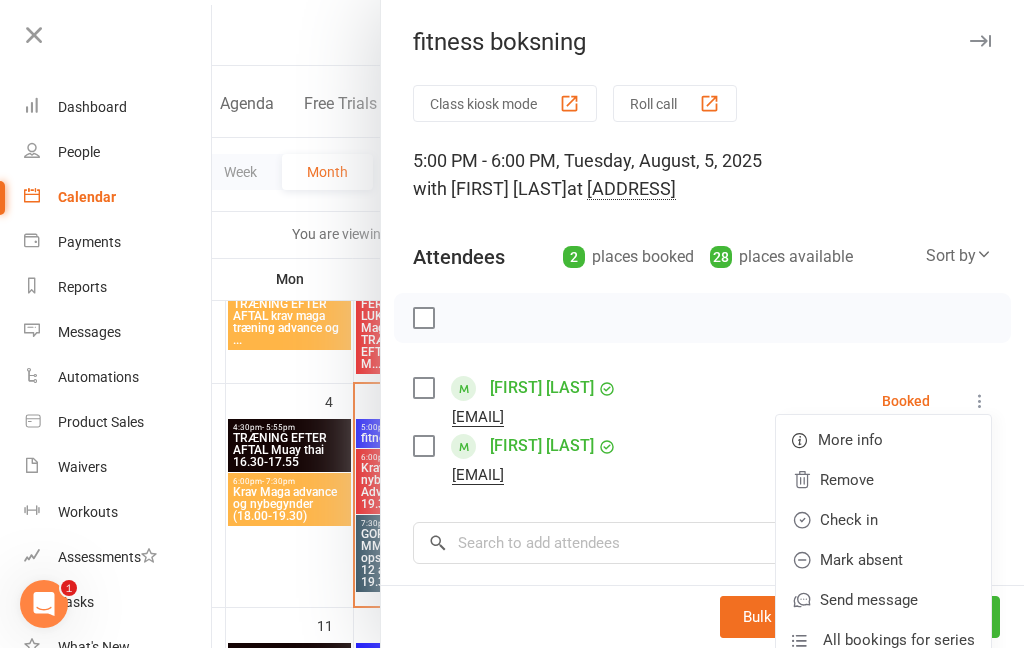 click on "Class kiosk mode  Roll call  5:00 PM - 6:00 PM, Tuesday, August, 5, 2025 with [FIRST] [LAST]  at    [ADDRESS]   Attendees  2  places booked 28  places available Sort by  Last name  First name  Booking created    [FIRST] [LAST]  [EMAIL] Booked More info  Remove  Check in  Mark absent  Send message  All bookings for series    [FIRST] [LAST]  [EMAIL] Booked More info  Remove  Check in  Mark absent  Send message  All bookings for series  × No results
Notes  Add notes for this class / appointment below" at bounding box center [702, 466] 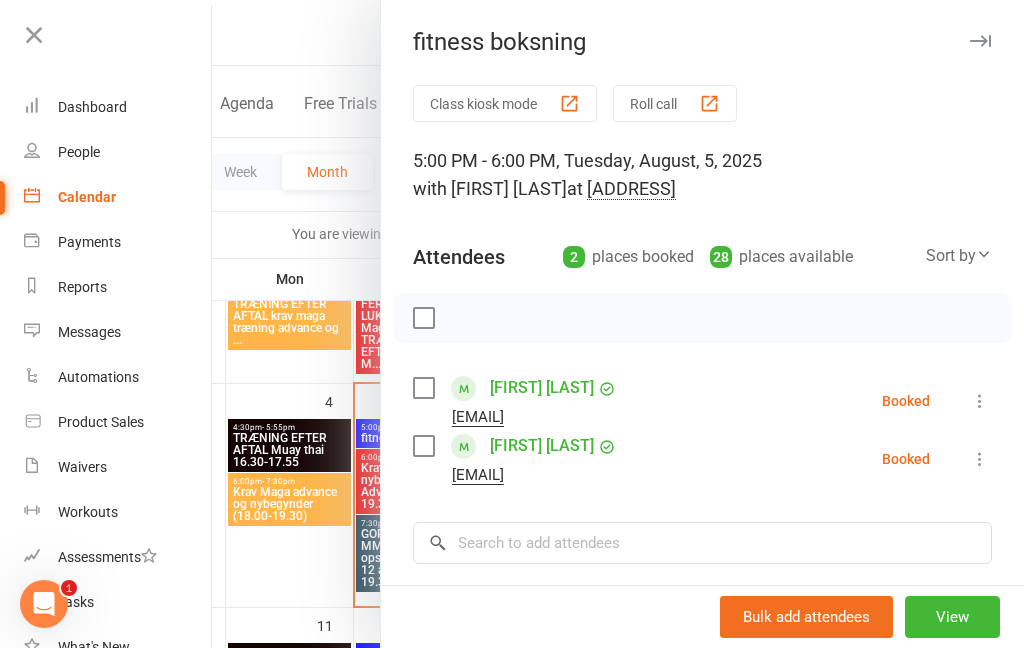 click on "Automations" at bounding box center [118, 377] 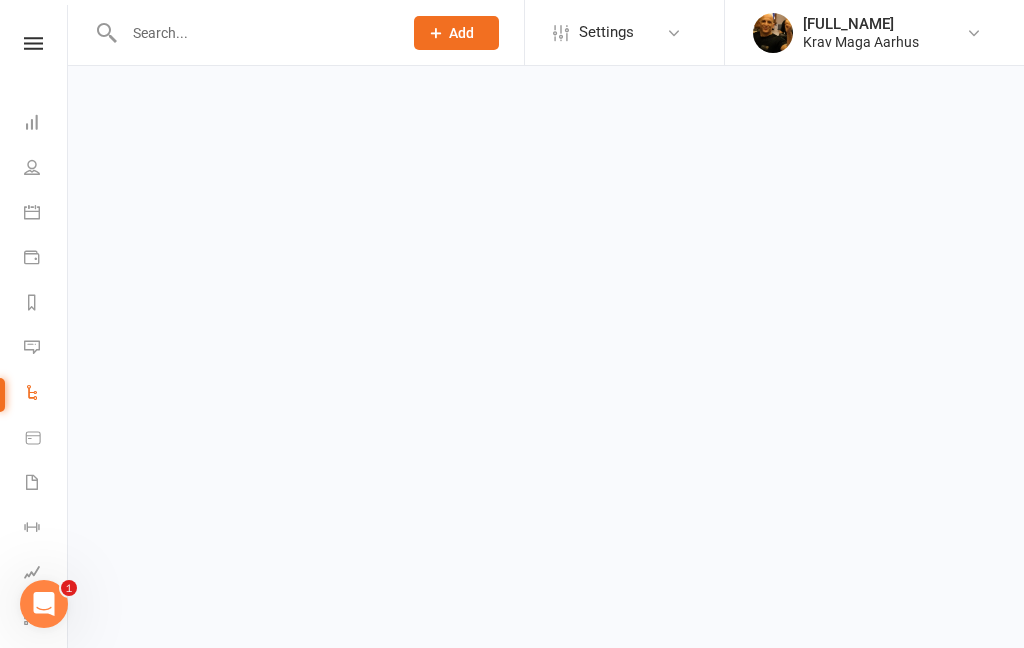 scroll, scrollTop: 0, scrollLeft: 0, axis: both 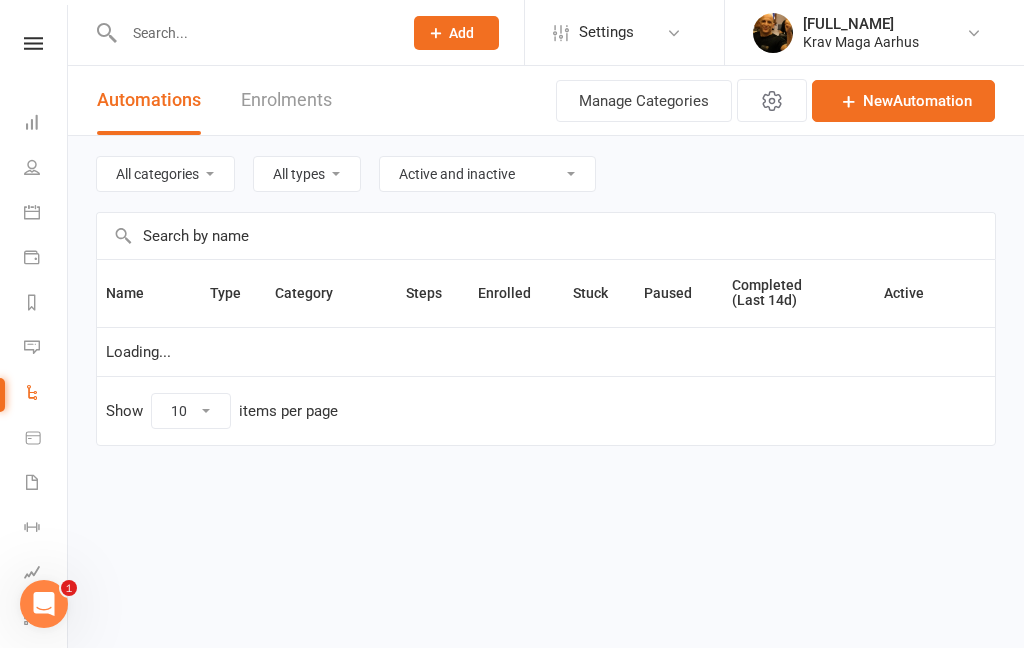 select on "100" 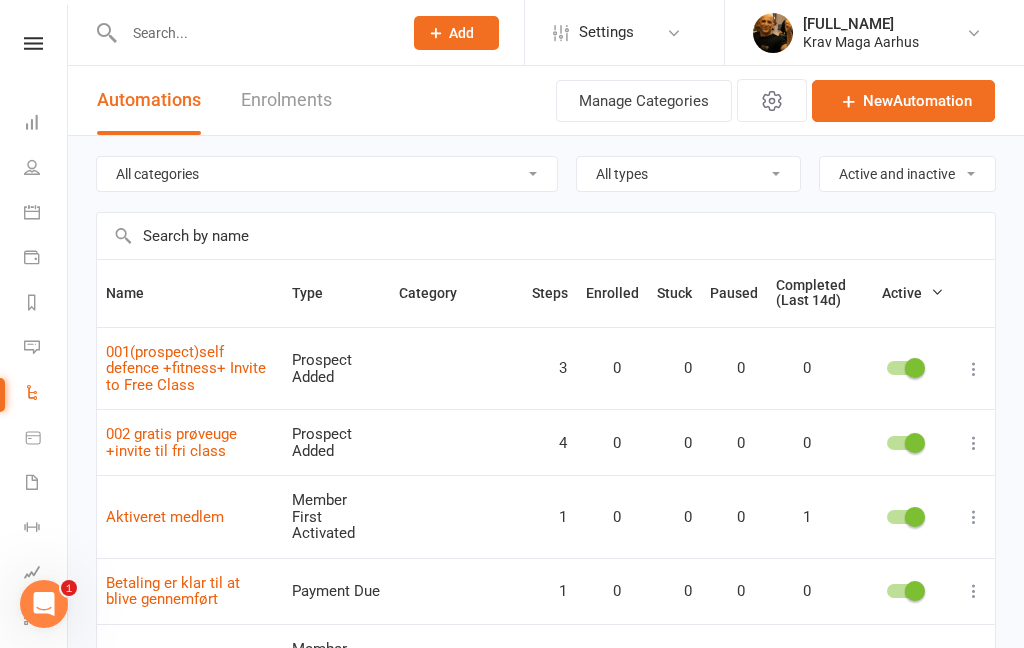 click at bounding box center [33, 43] 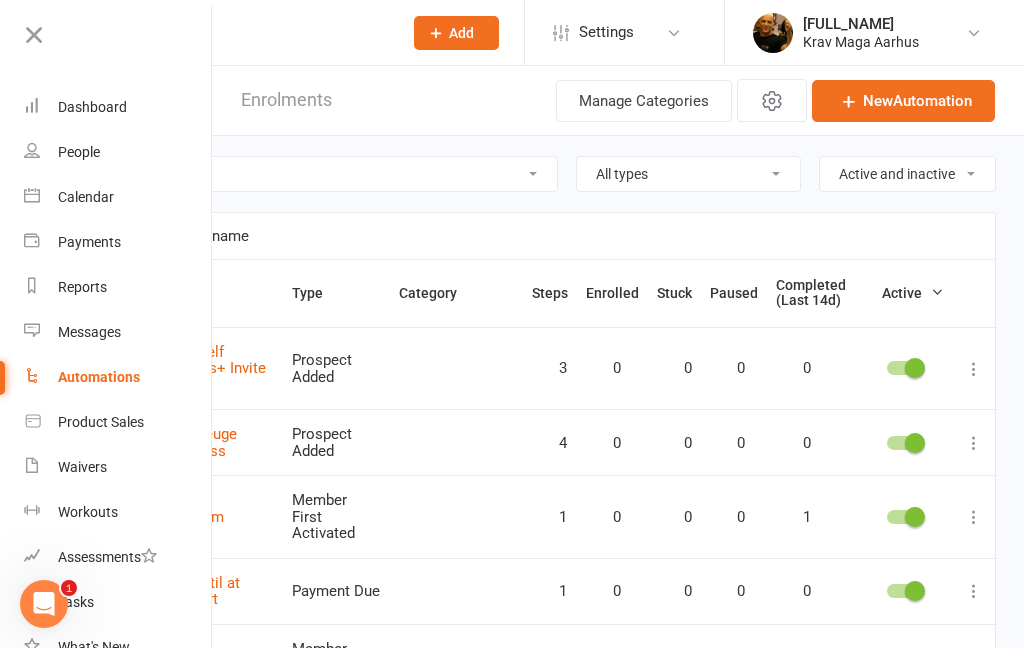 click on "Dashboard" at bounding box center (92, 107) 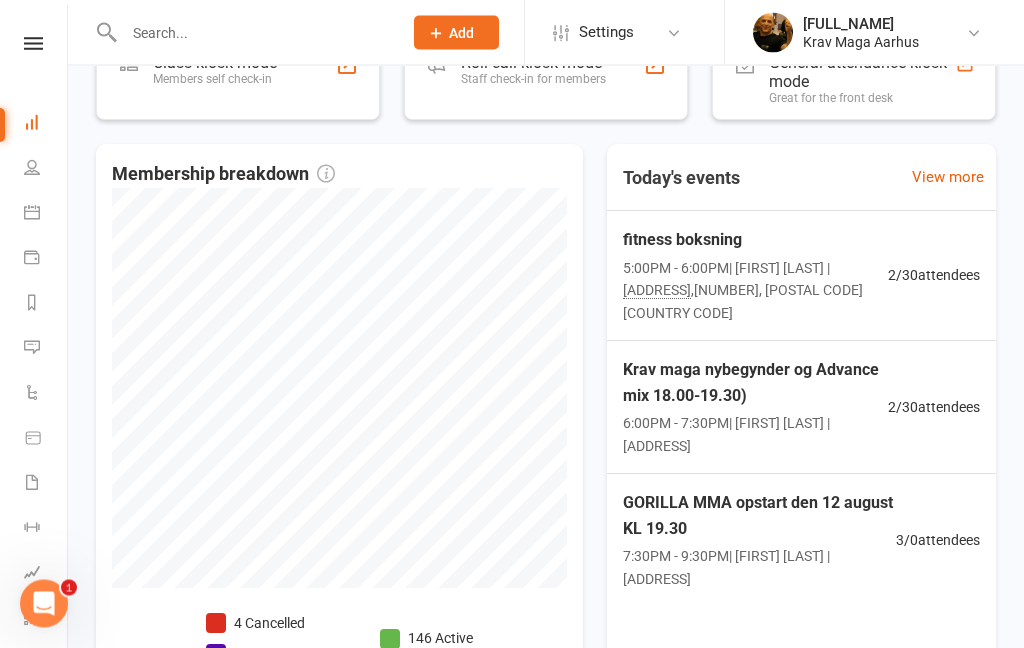 scroll, scrollTop: 490, scrollLeft: 0, axis: vertical 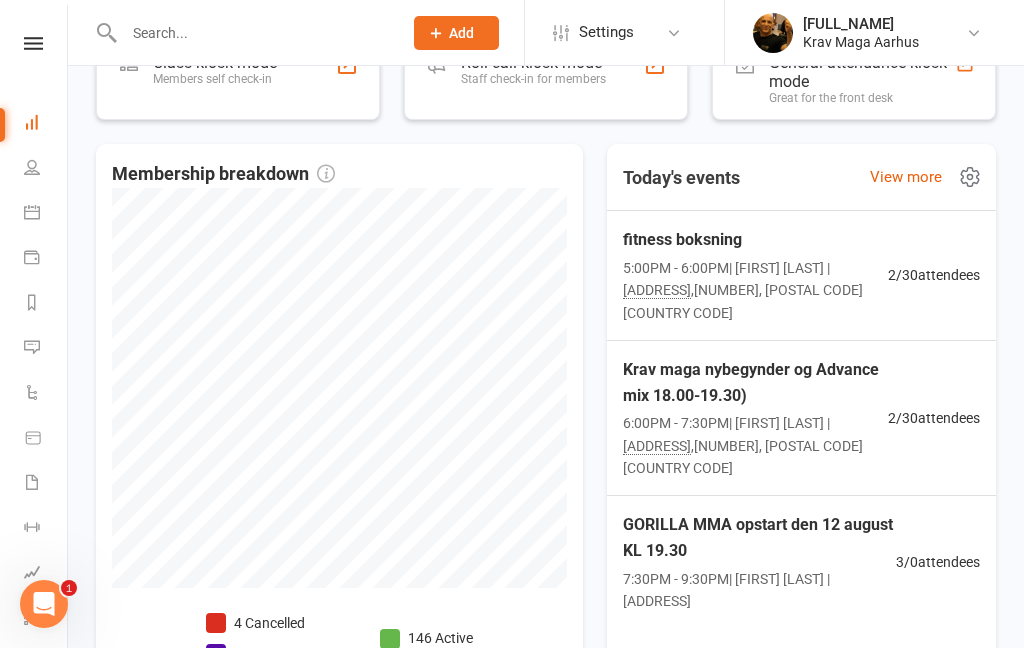 click on "GORILLA MMA opstart den 12 august  KL 19.30" at bounding box center (759, 537) 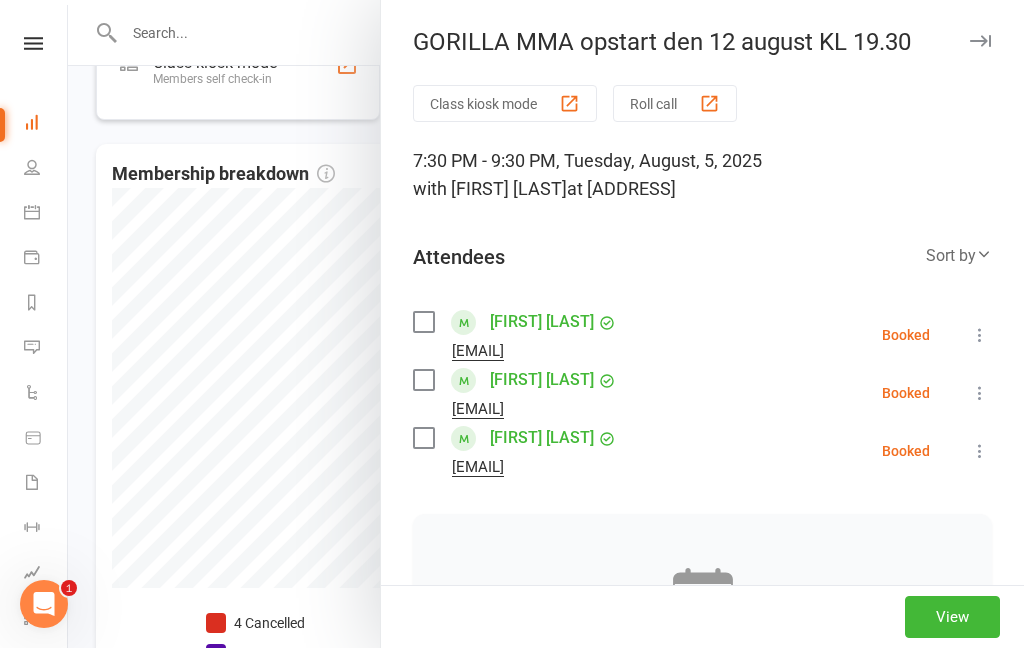 click at bounding box center (980, 335) 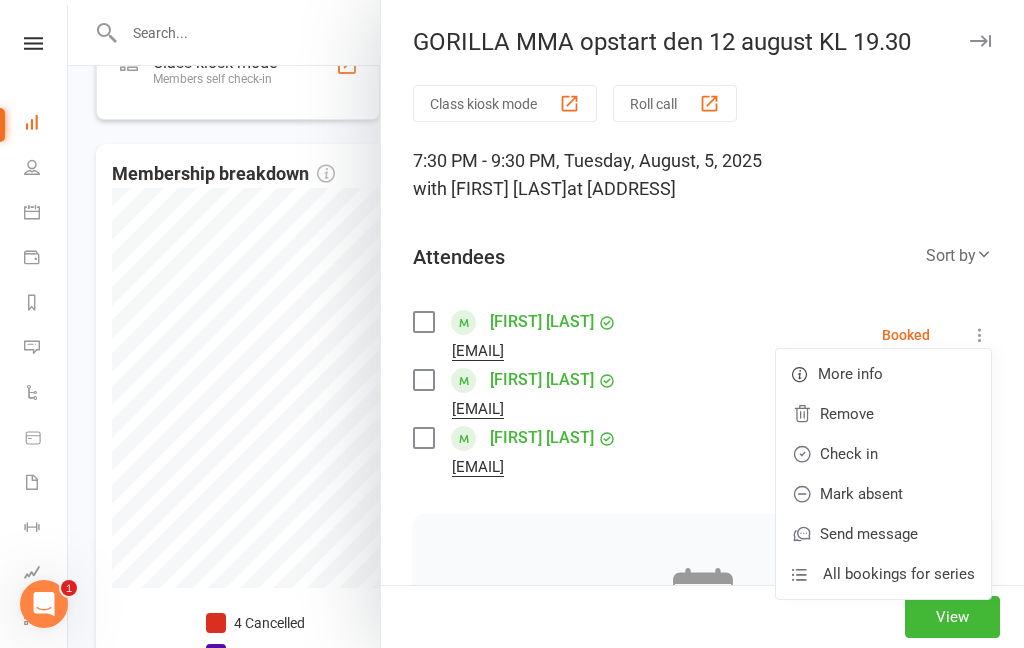 click on "Remove" at bounding box center (883, 414) 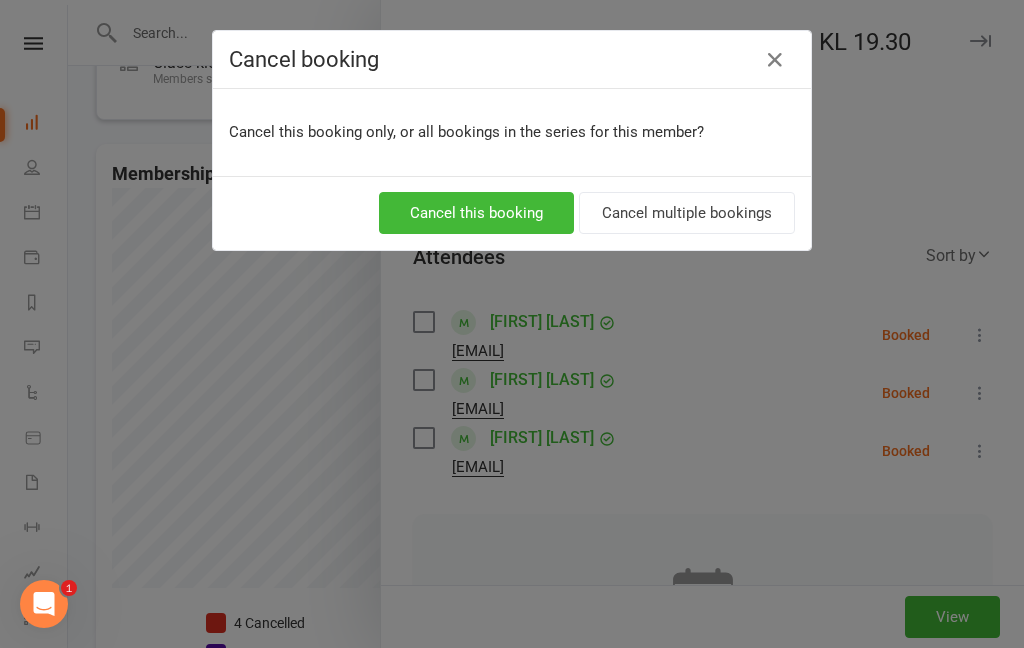 click on "Cancel this booking" at bounding box center (476, 213) 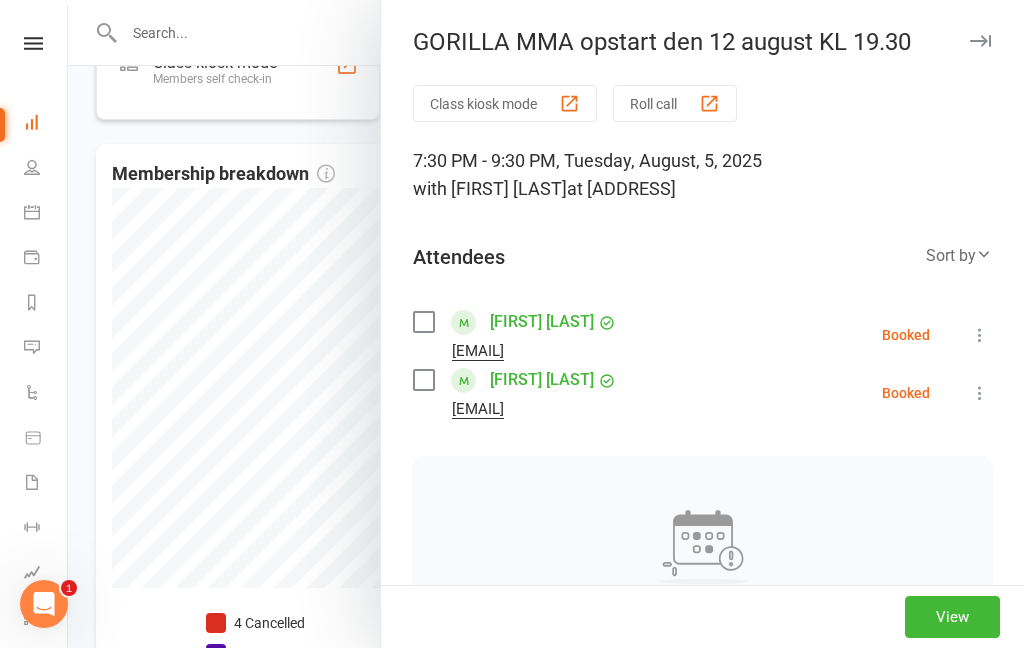 click at bounding box center [980, 335] 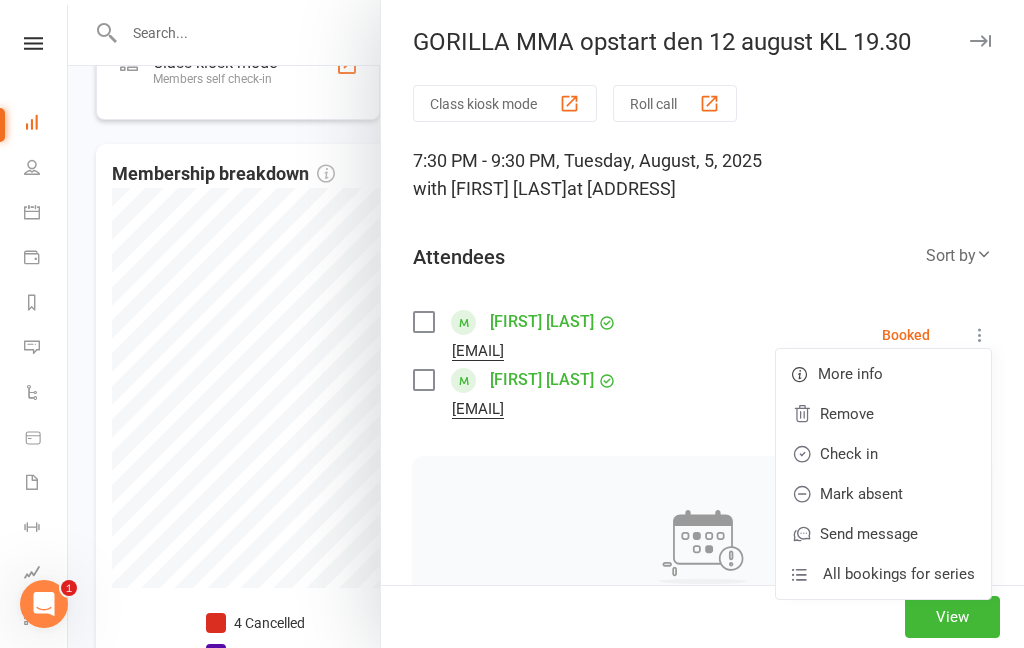 click on "Remove" at bounding box center (883, 414) 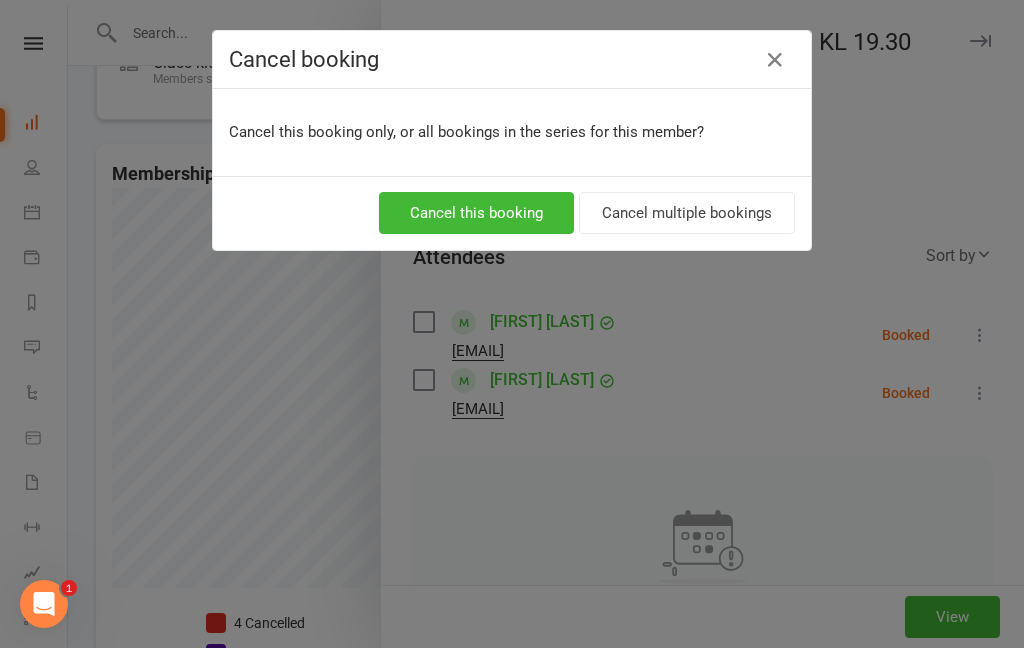 click on "Cancel this booking" at bounding box center [476, 213] 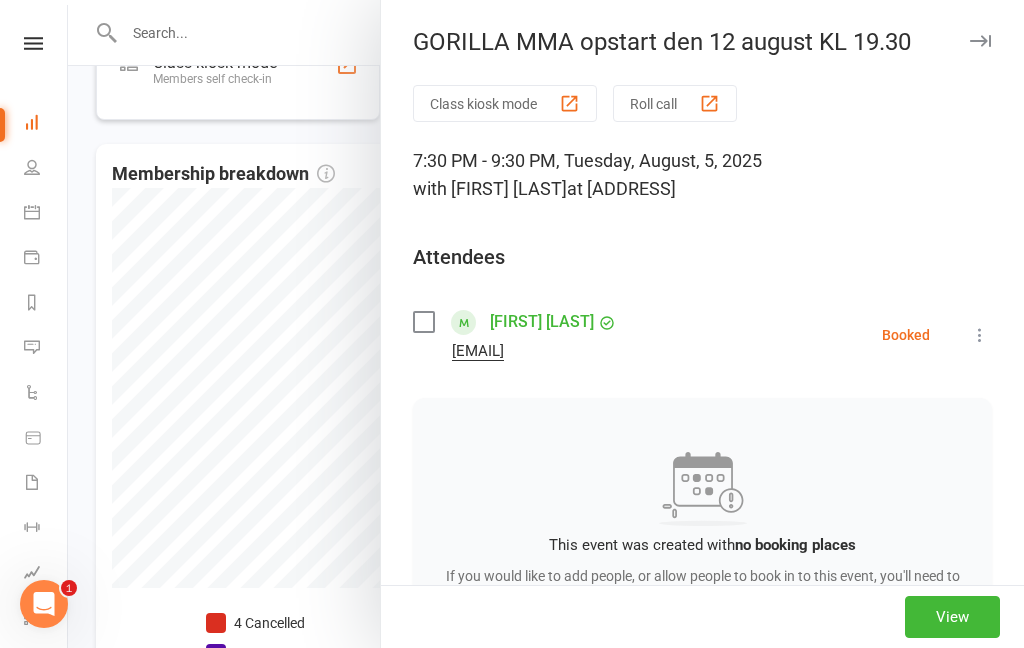 click at bounding box center [980, 335] 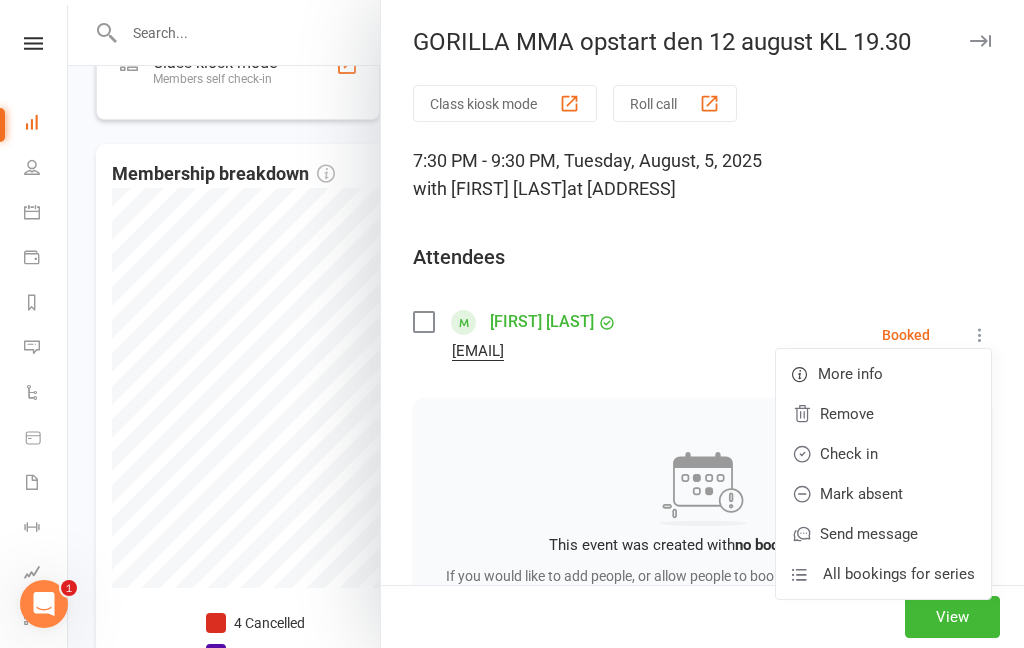 click on "Remove" at bounding box center [883, 414] 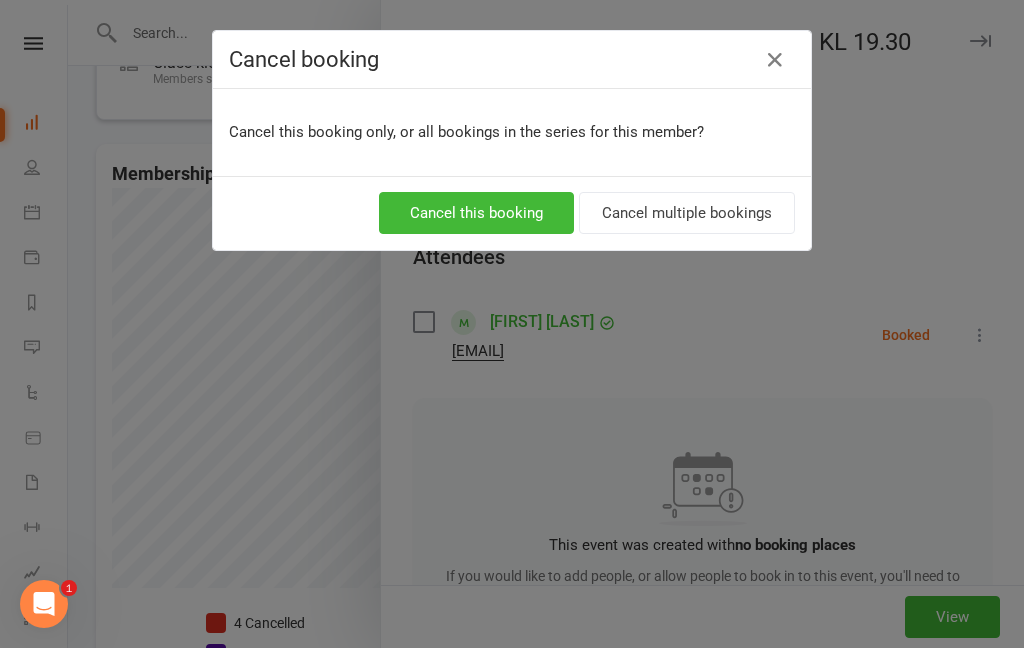 click on "Cancel this booking" at bounding box center [476, 213] 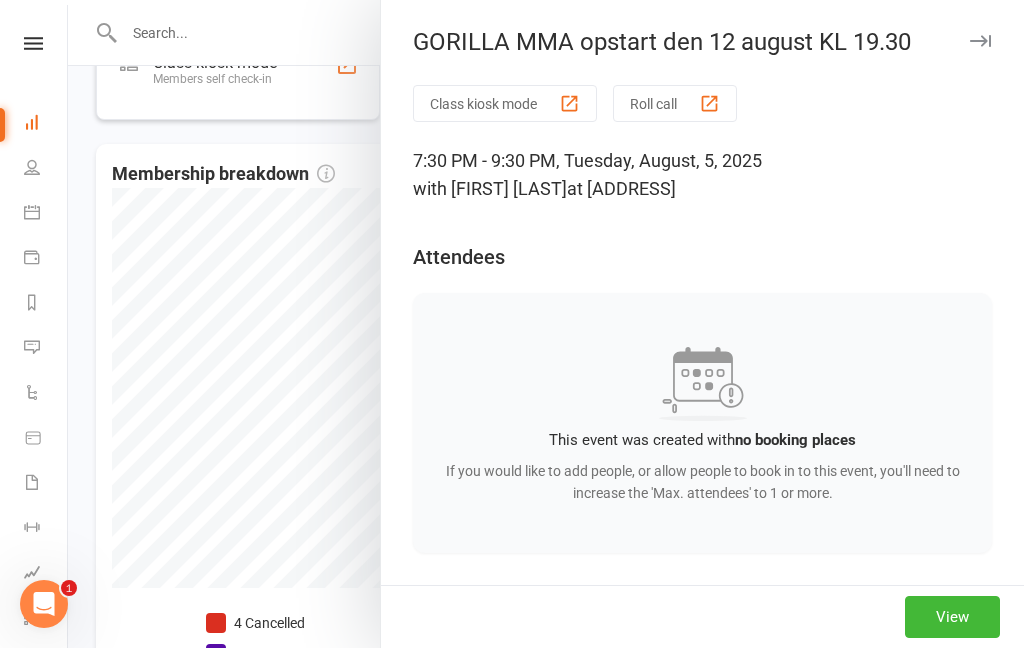 click at bounding box center [546, 324] 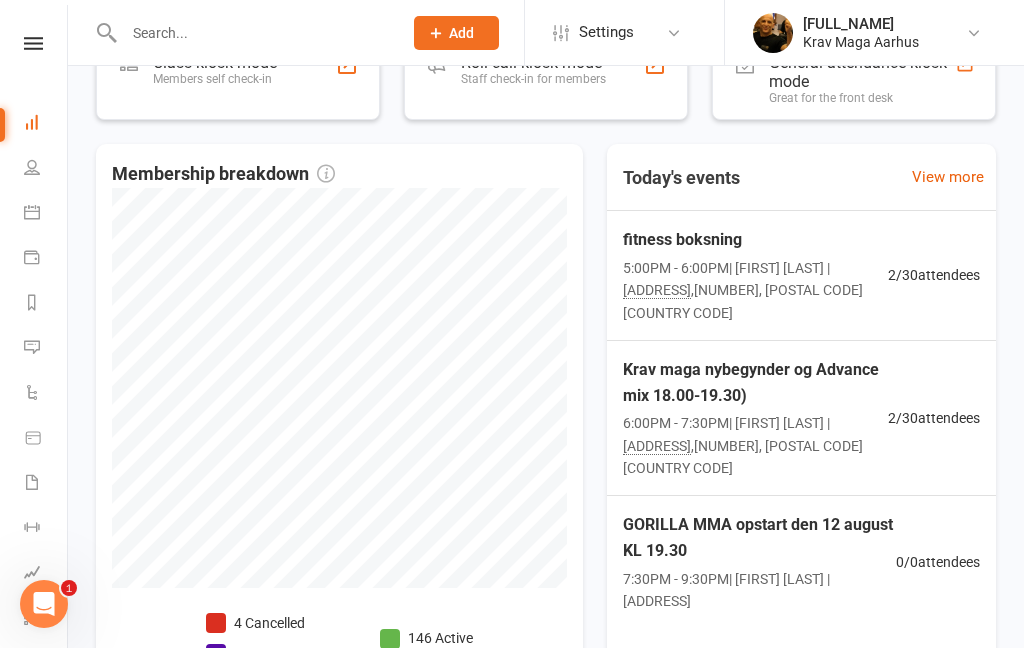 click at bounding box center (33, 43) 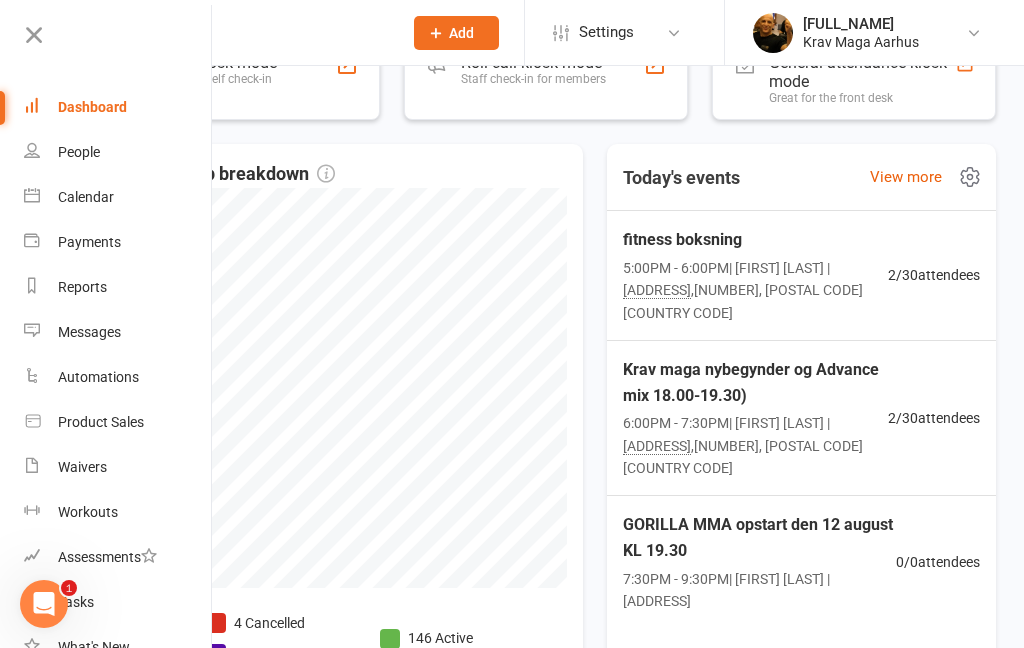 click on "GORILLA MMA opstart den 12 august  KL 19.30" at bounding box center (759, 537) 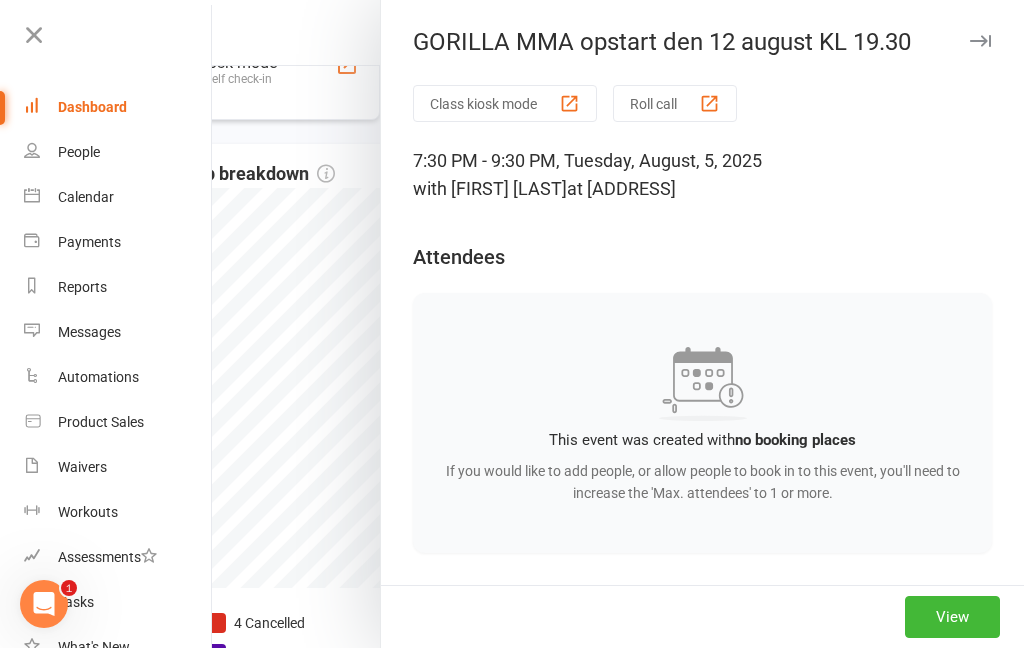 click on "Calendar" at bounding box center (118, 197) 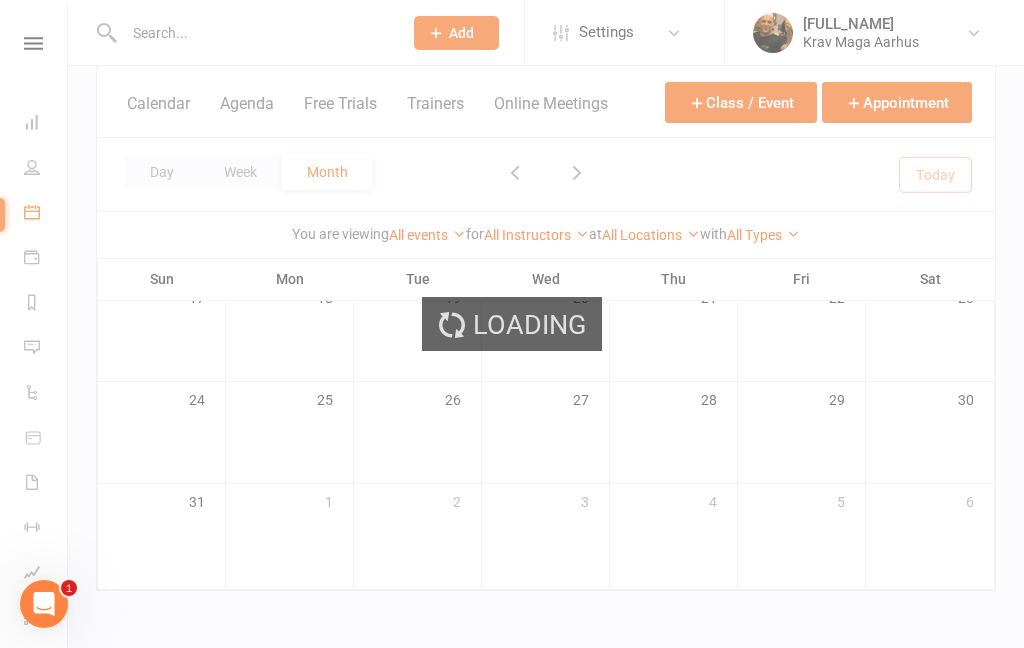 scroll, scrollTop: 0, scrollLeft: 0, axis: both 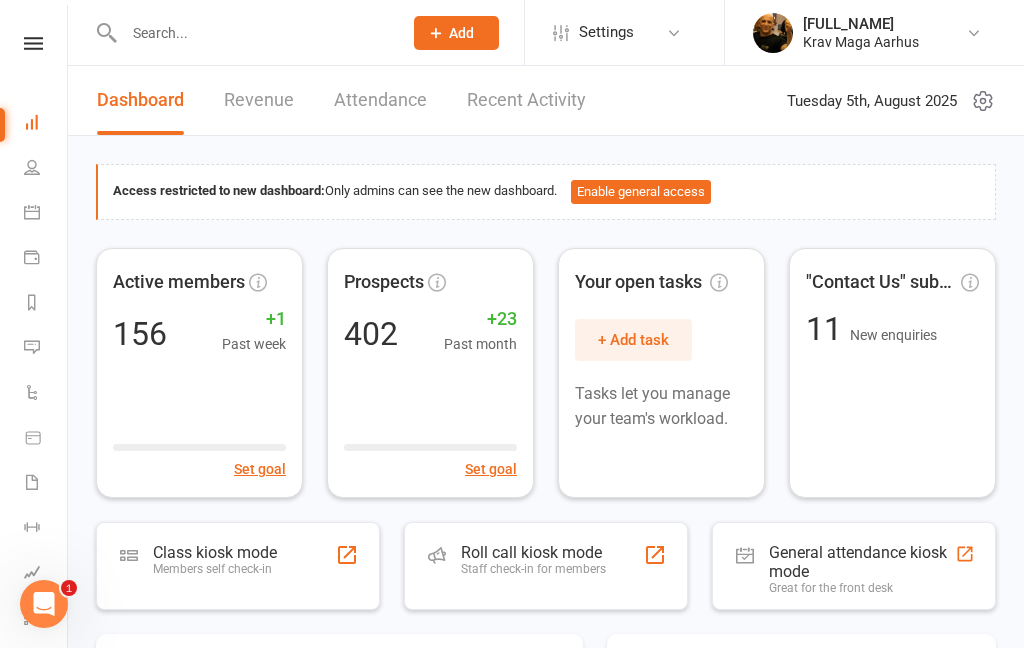 click on "Revenue" at bounding box center (259, 100) 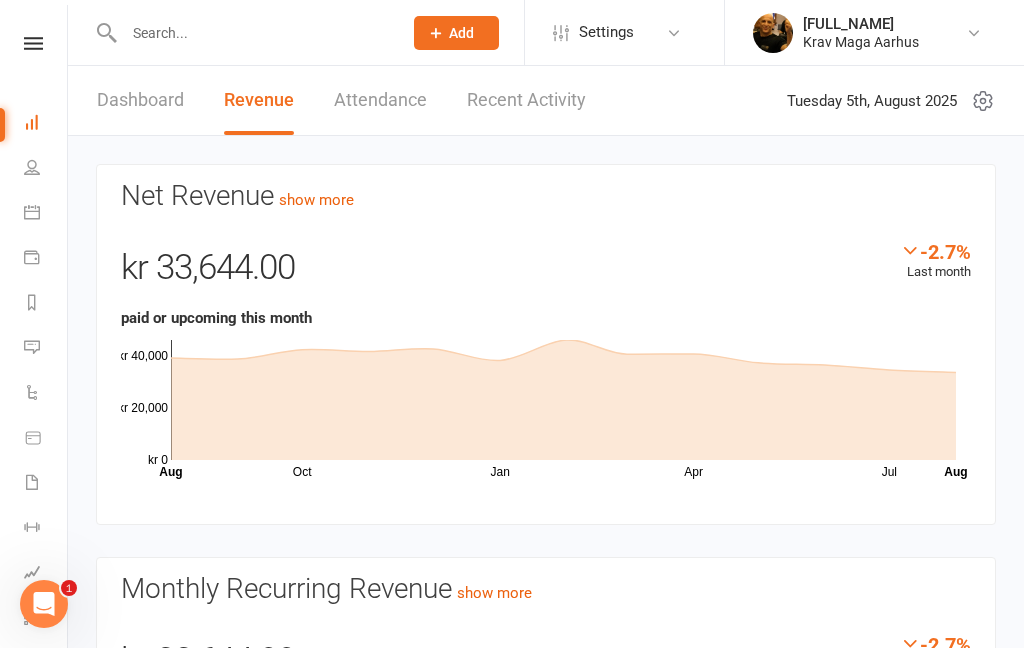 click at bounding box center (33, 43) 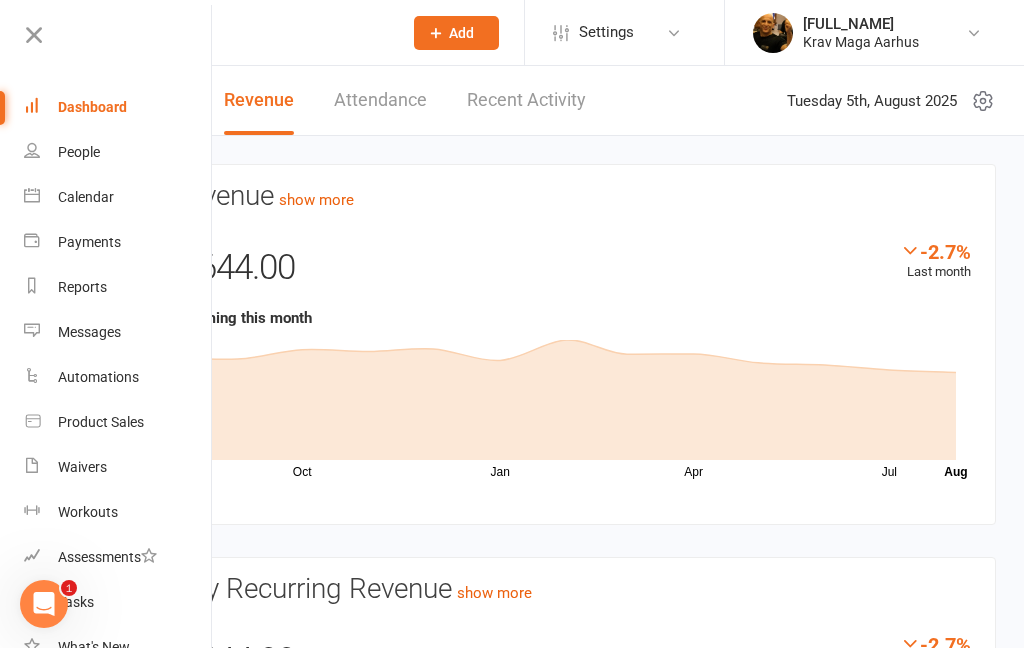 click on "Dashboard" at bounding box center [92, 107] 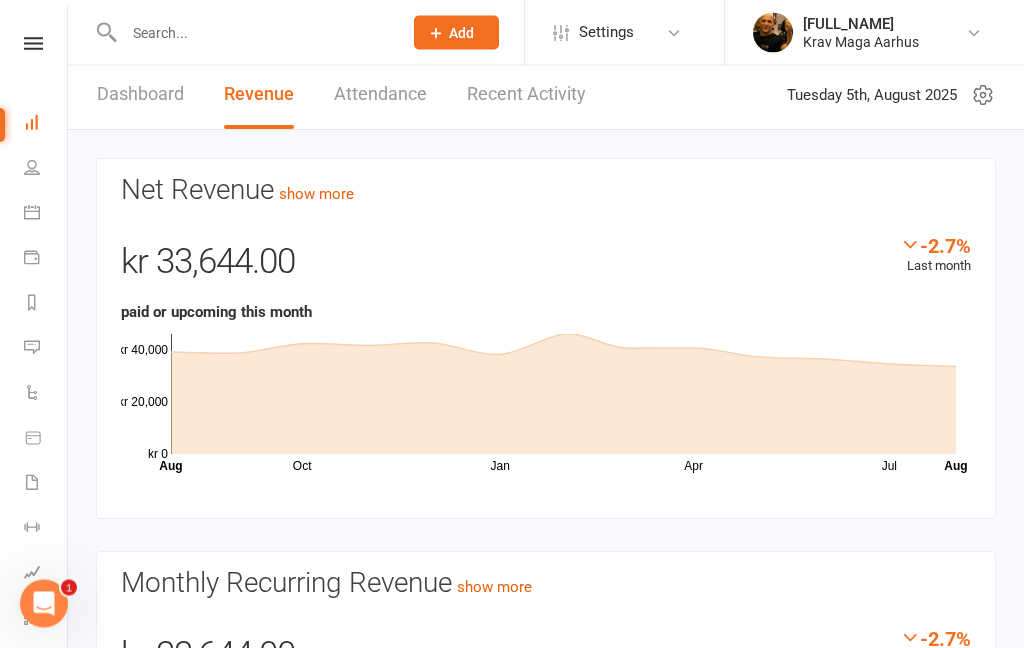 scroll, scrollTop: 0, scrollLeft: 0, axis: both 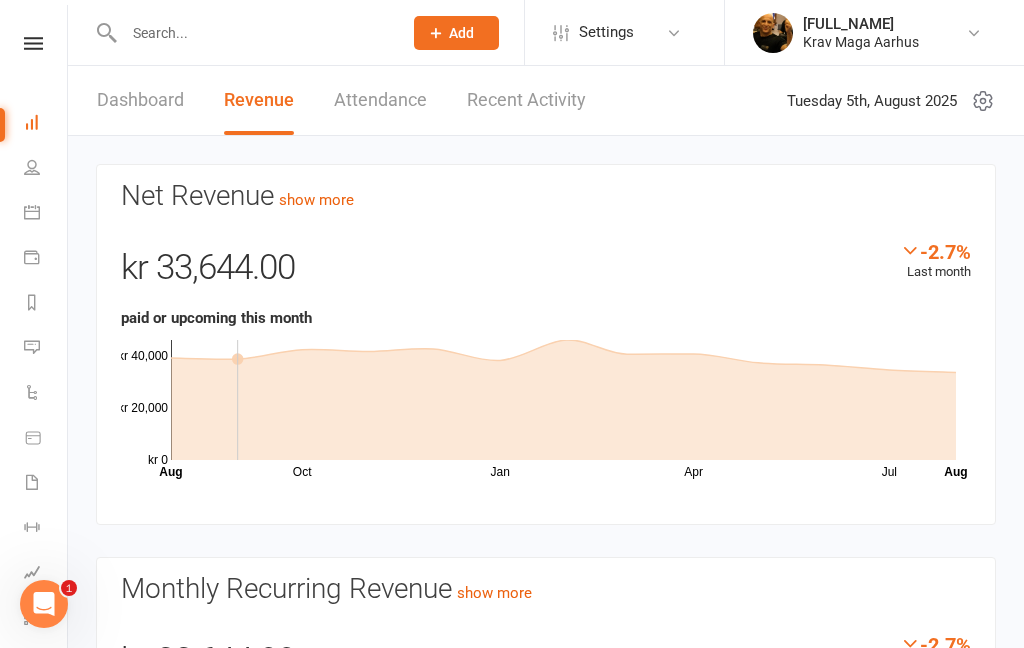 click at bounding box center (33, 43) 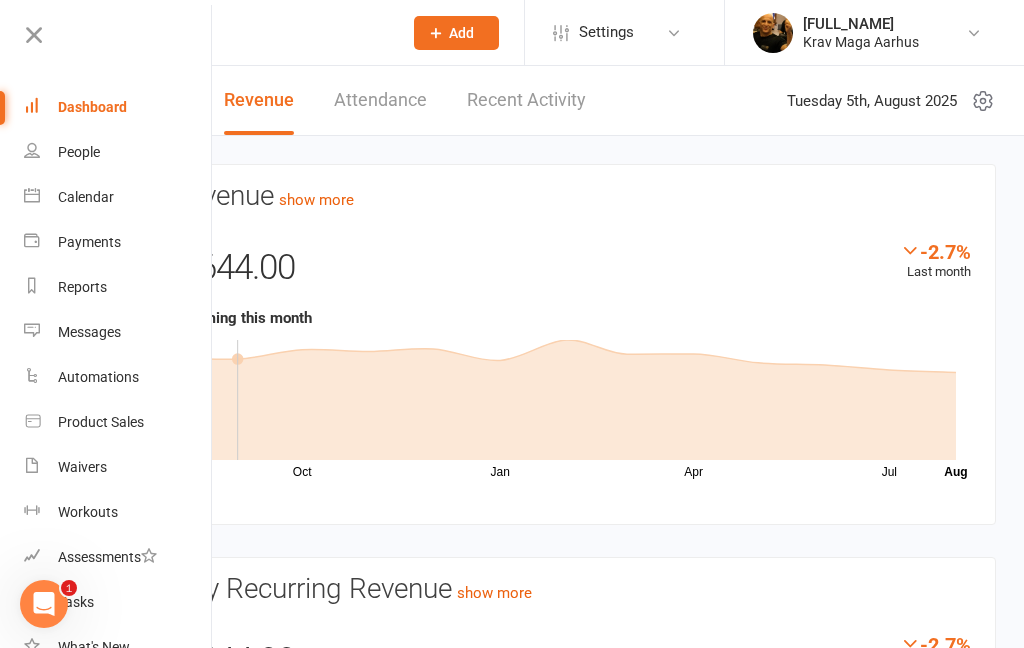 click on "Dashboard" at bounding box center [92, 107] 